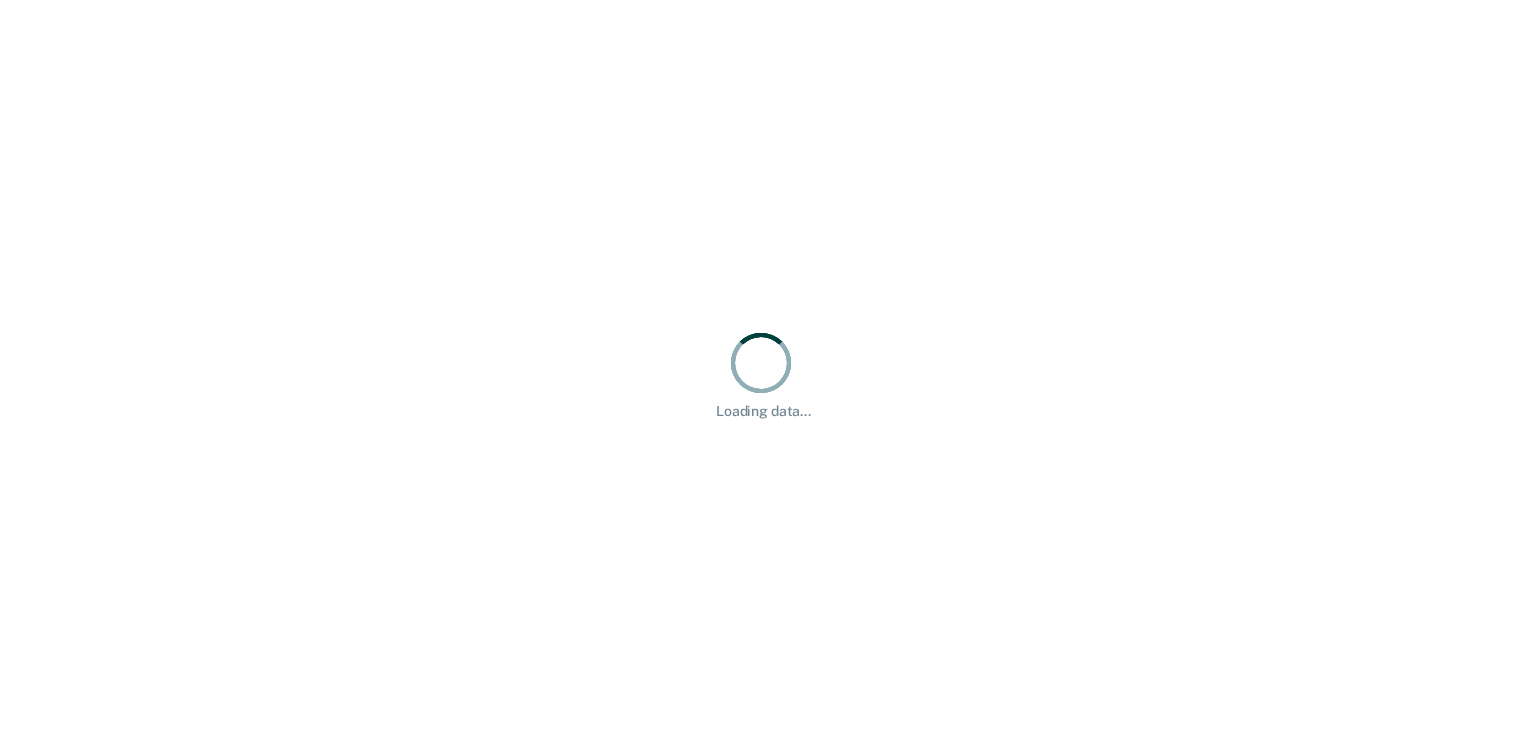 scroll, scrollTop: 0, scrollLeft: 0, axis: both 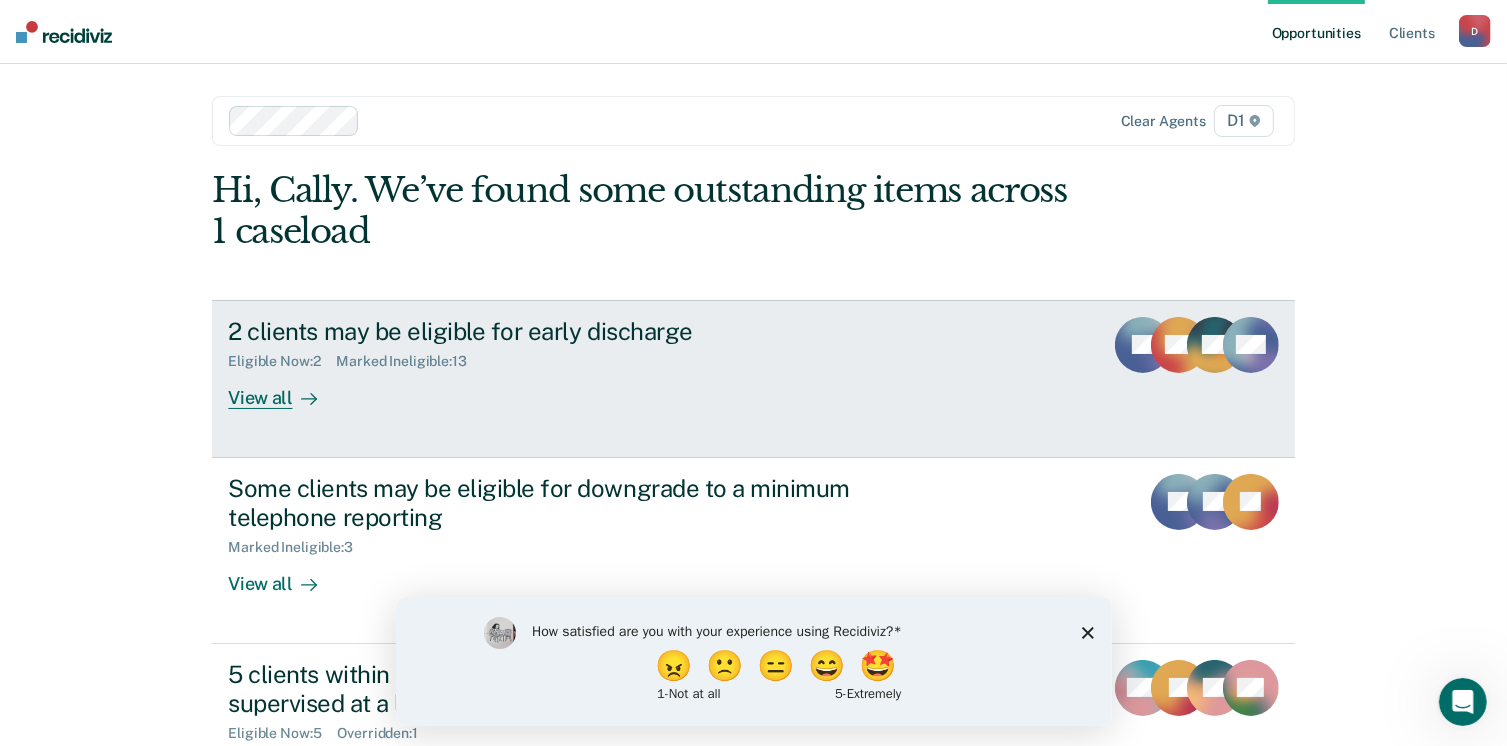 click on "View all" at bounding box center [284, 389] 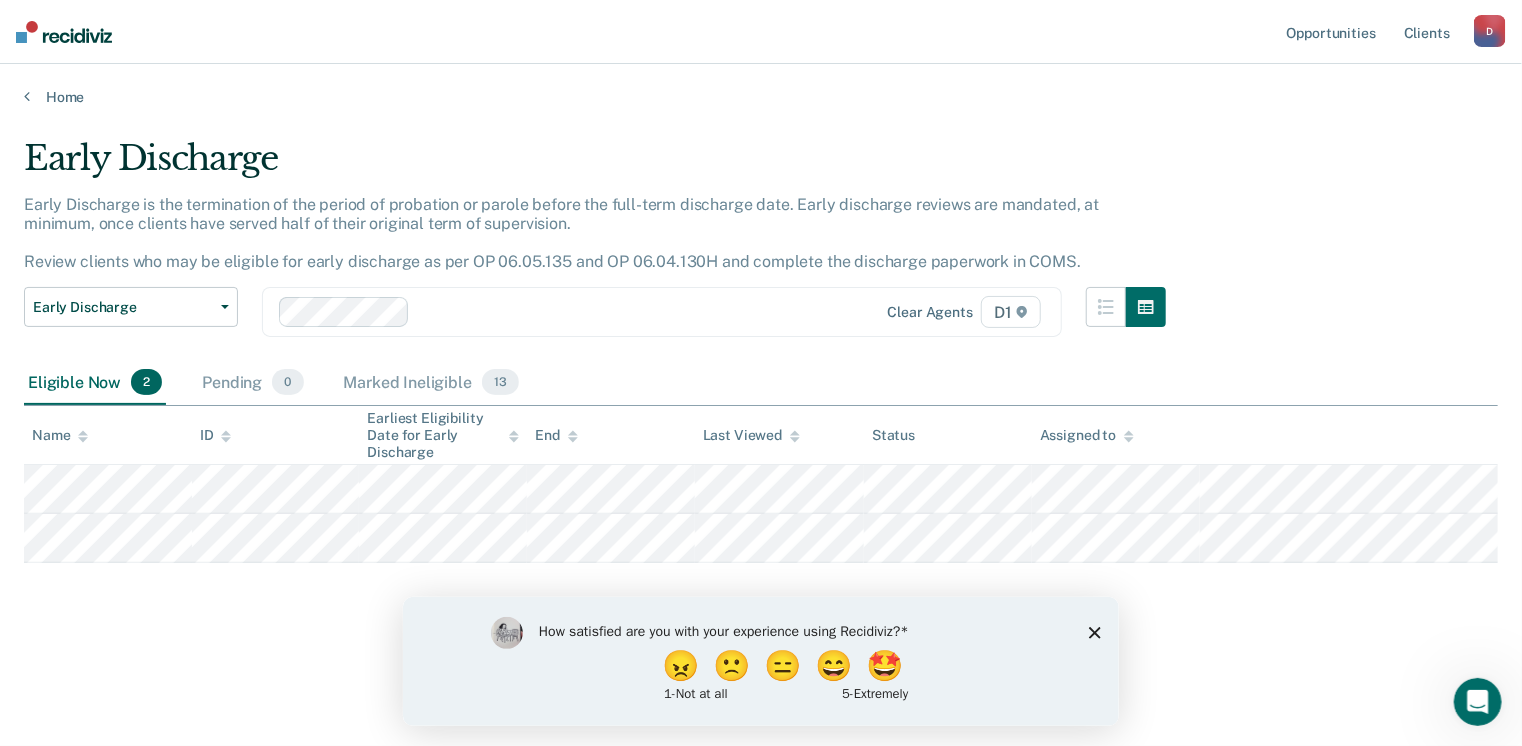 drag, startPoint x: 1090, startPoint y: 637, endPoint x: 1092, endPoint y: 620, distance: 17.117243 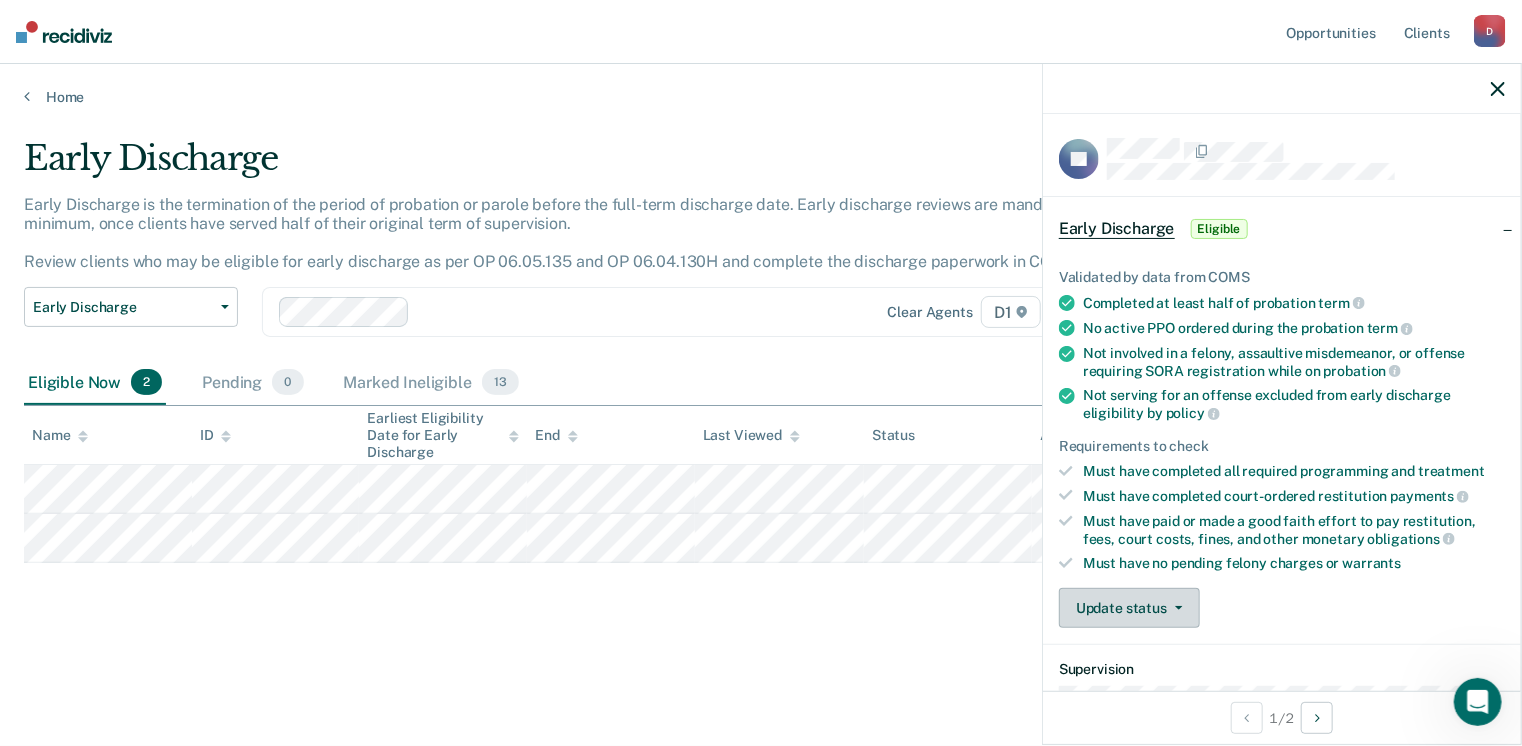 click on "Update status" at bounding box center (1129, 608) 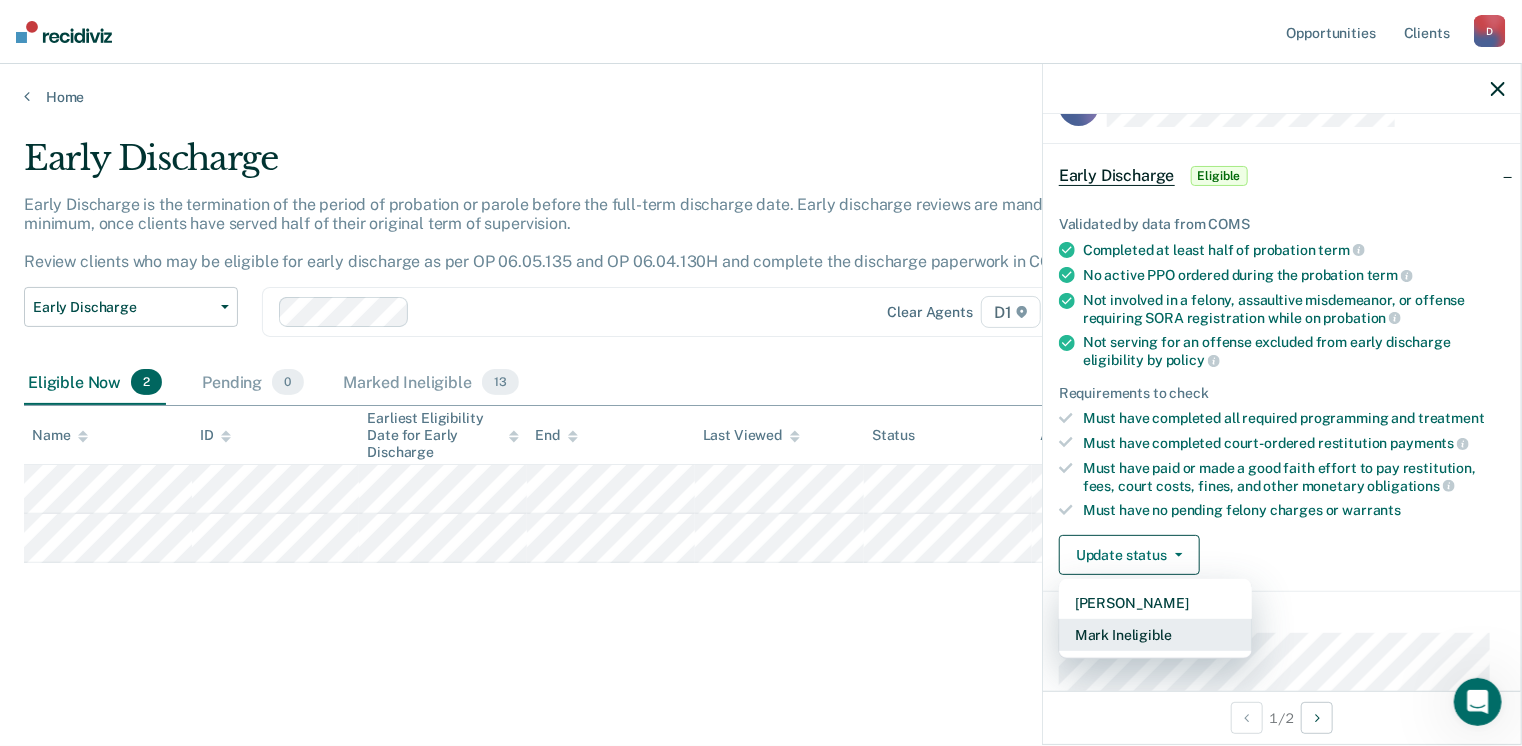 scroll, scrollTop: 300, scrollLeft: 0, axis: vertical 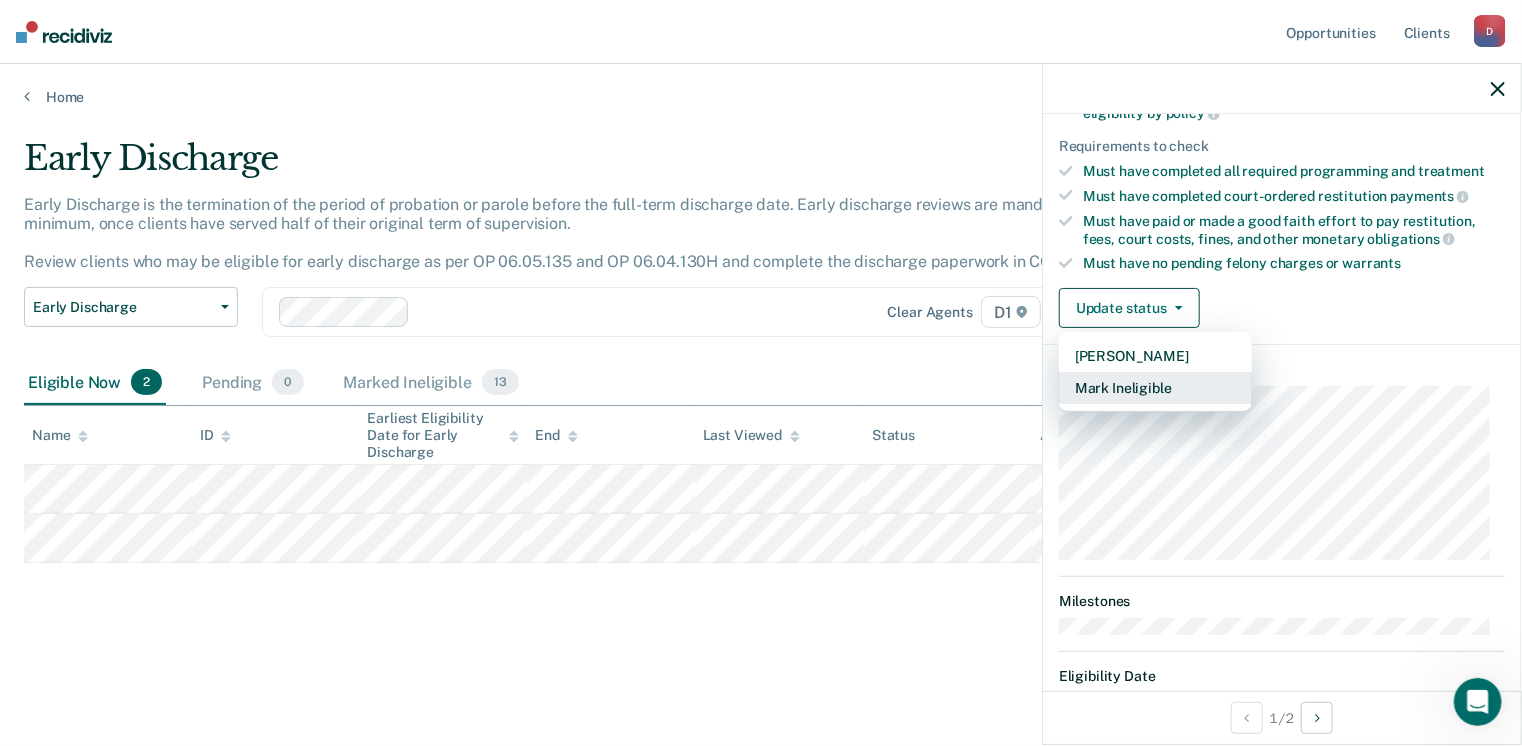 click on "Mark Ineligible" at bounding box center (1155, 388) 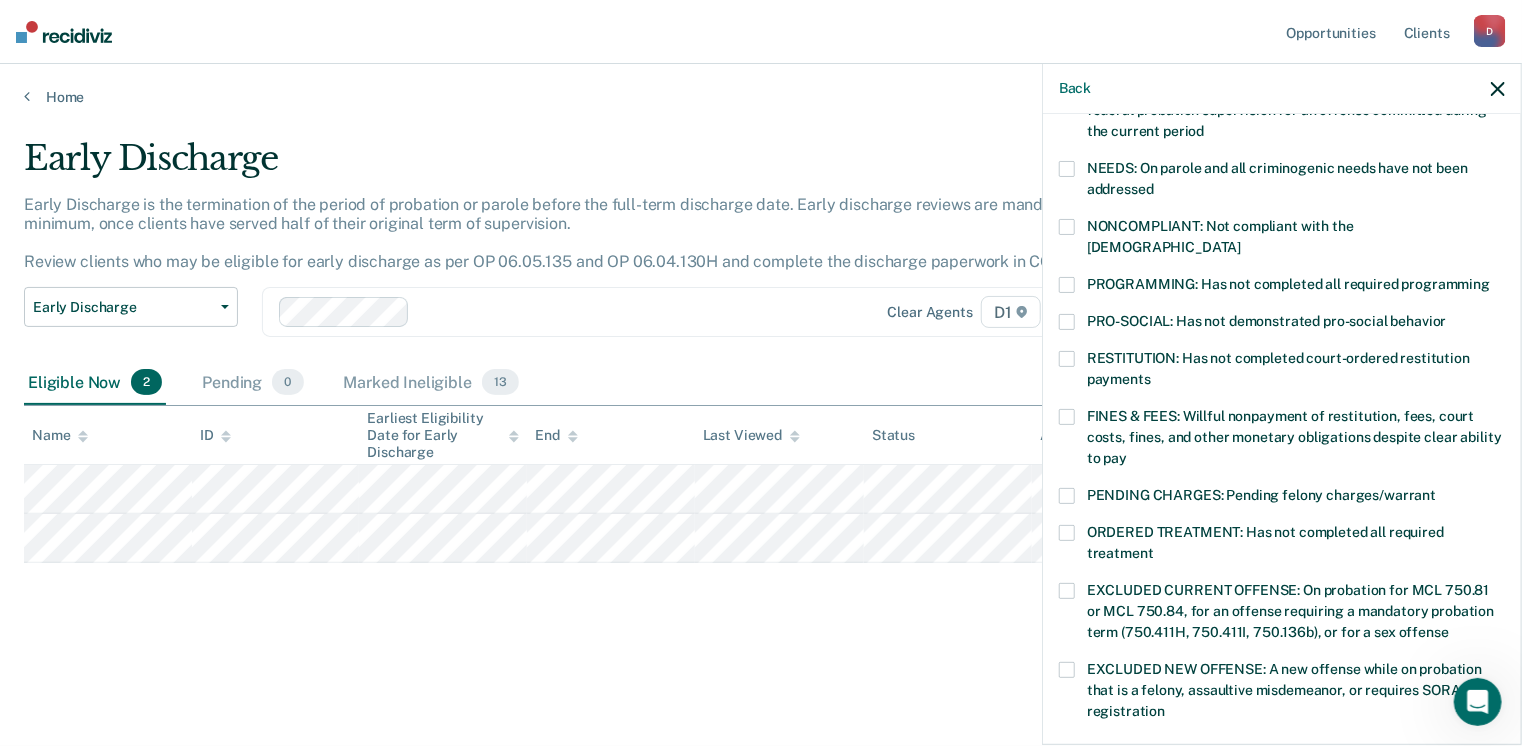 click at bounding box center (1067, 285) 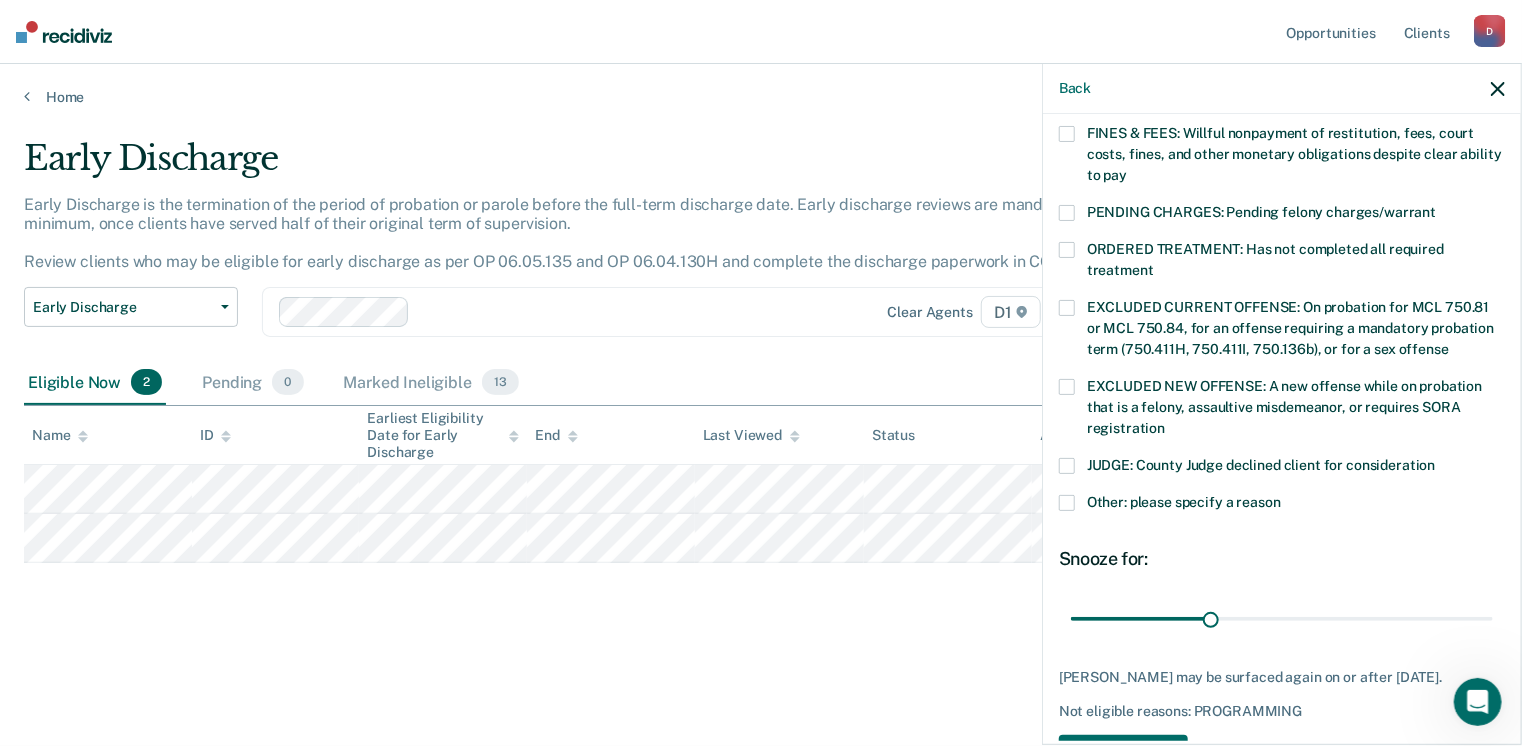 scroll, scrollTop: 630, scrollLeft: 0, axis: vertical 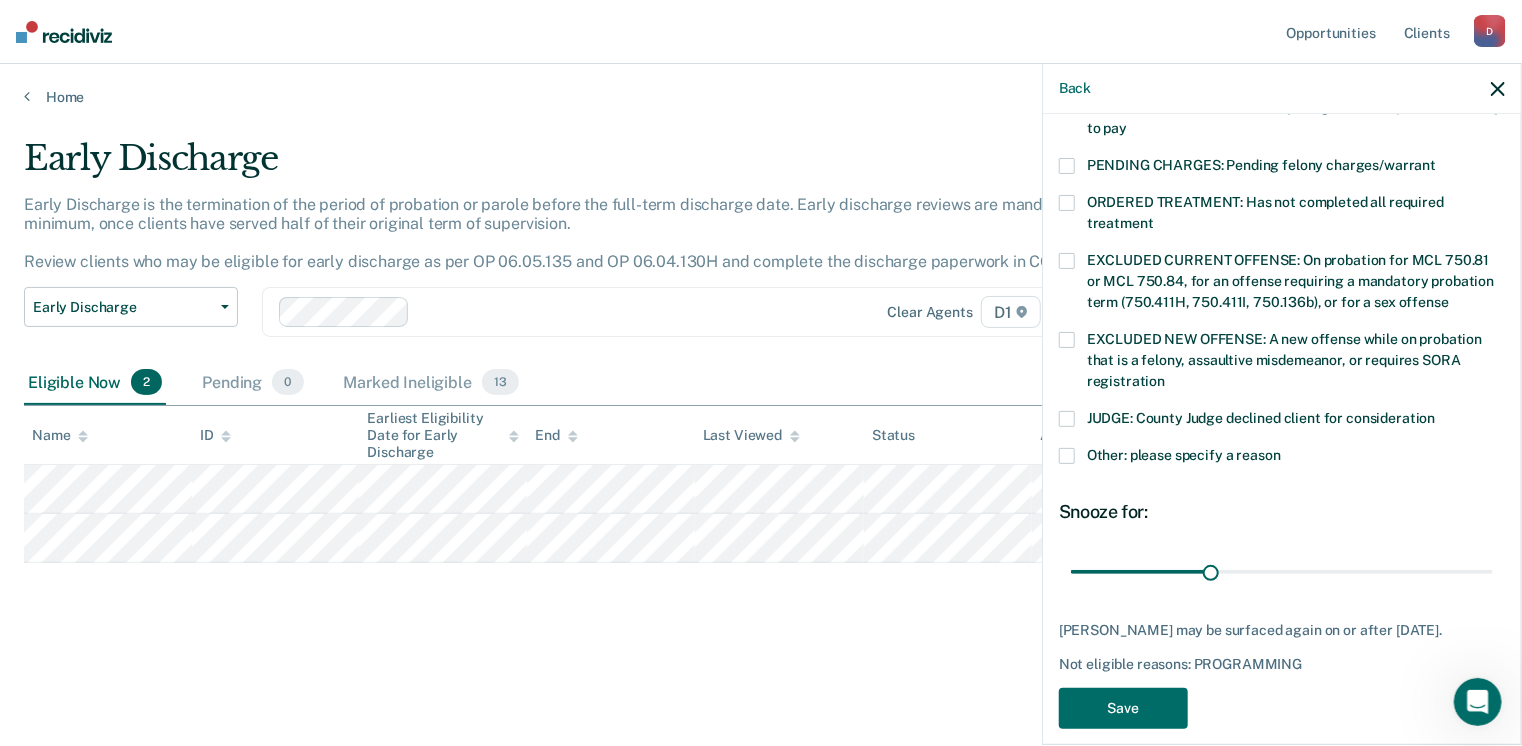 click at bounding box center (1067, 456) 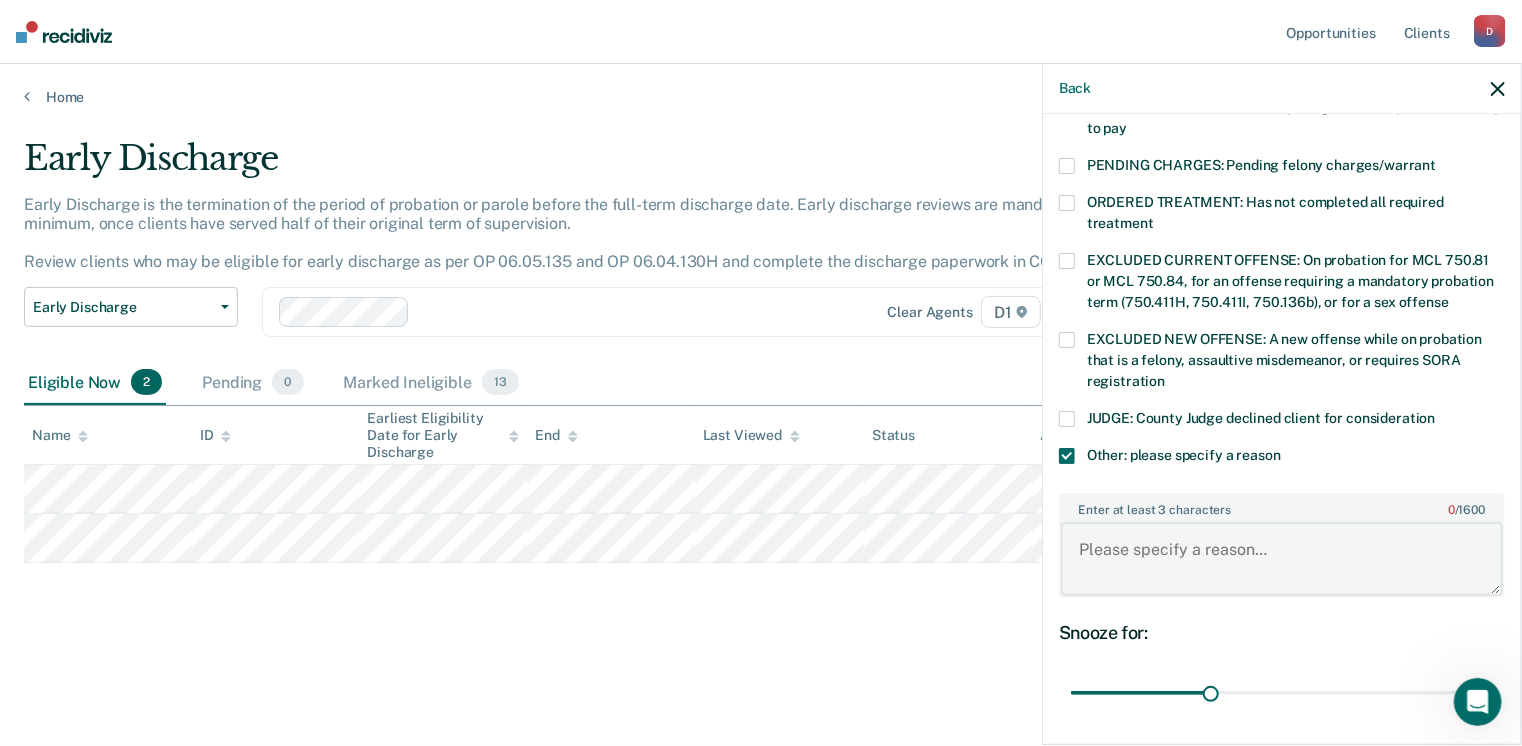 click on "Enter at least 3 characters 0  /  1600" at bounding box center [1282, 559] 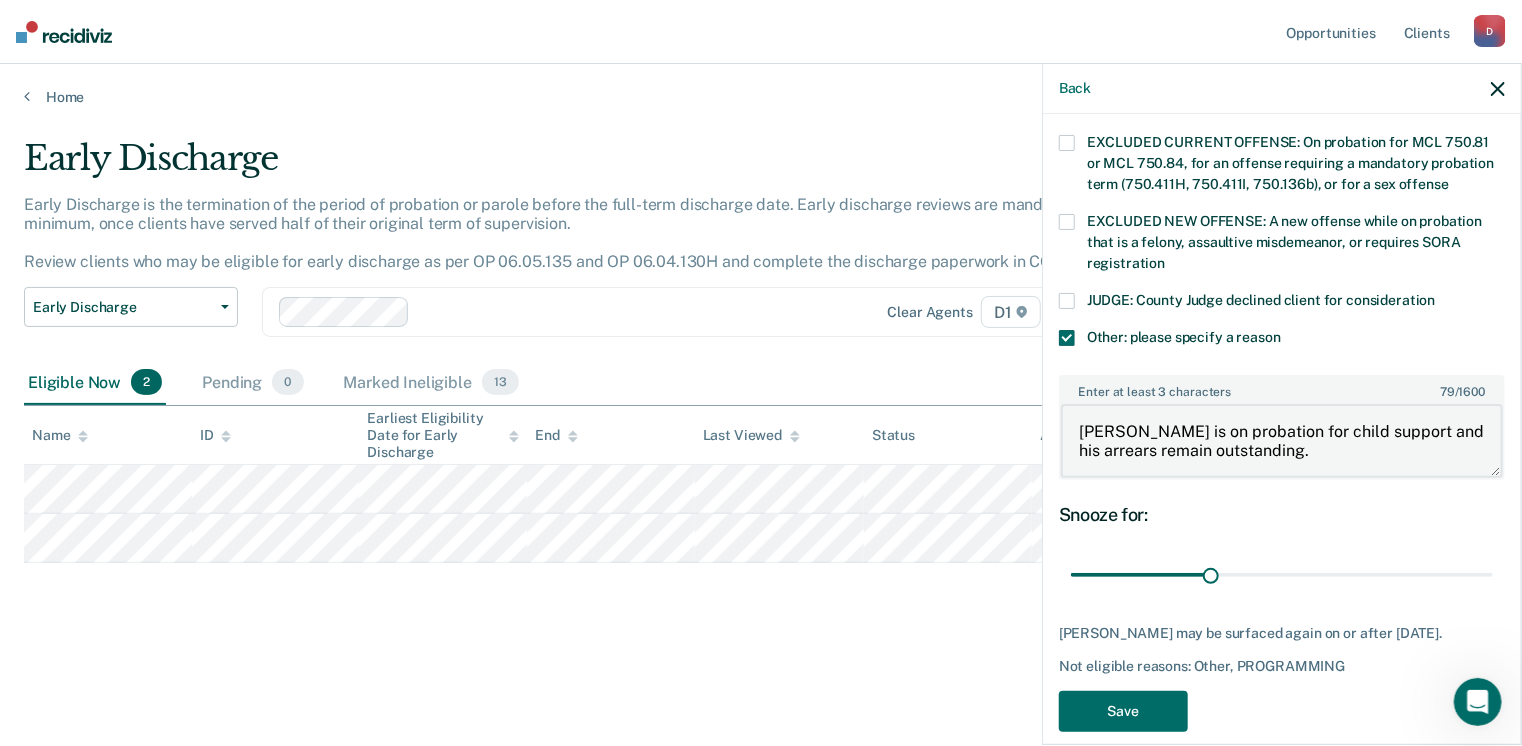 scroll, scrollTop: 749, scrollLeft: 0, axis: vertical 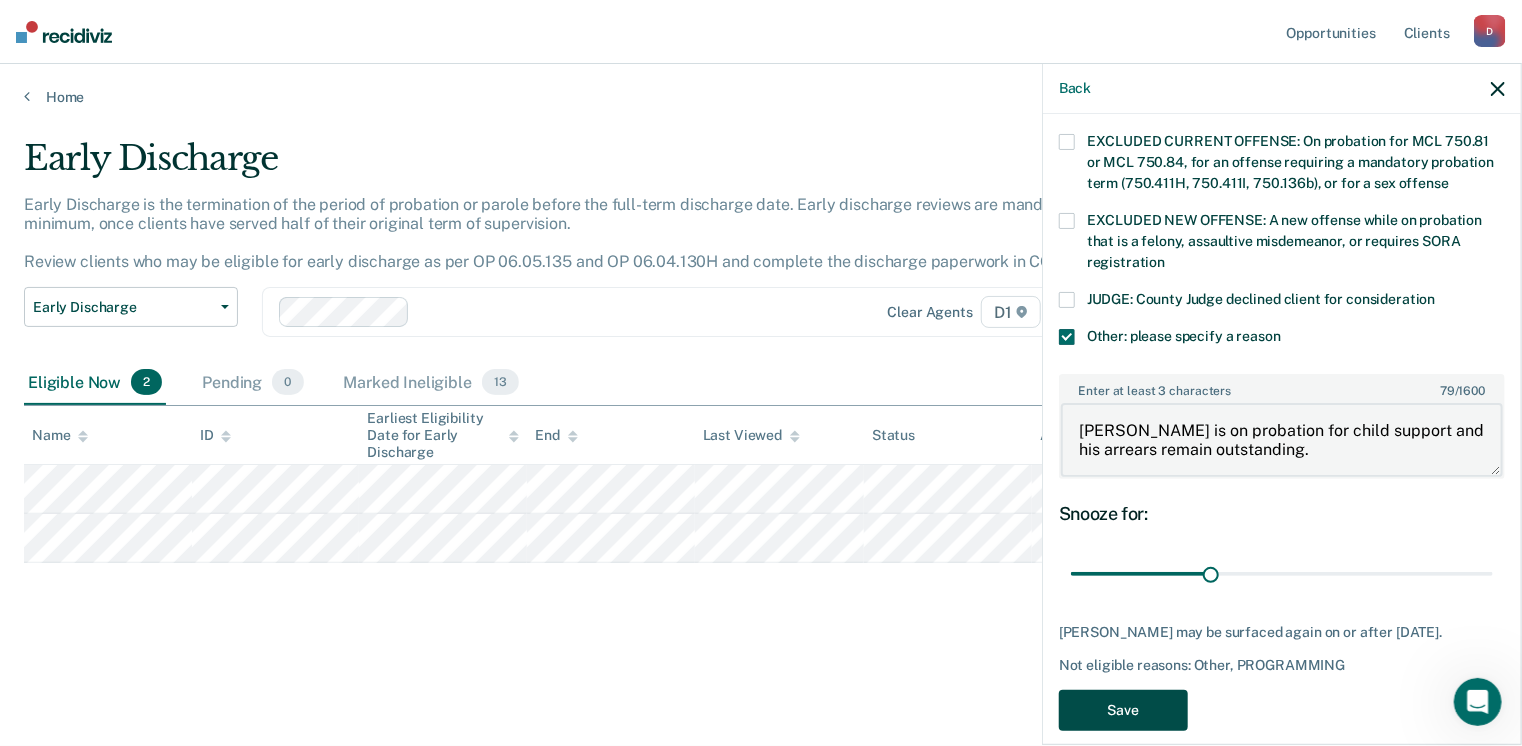 type on "[PERSON_NAME] is on probation for child support and his arrears remain outstanding." 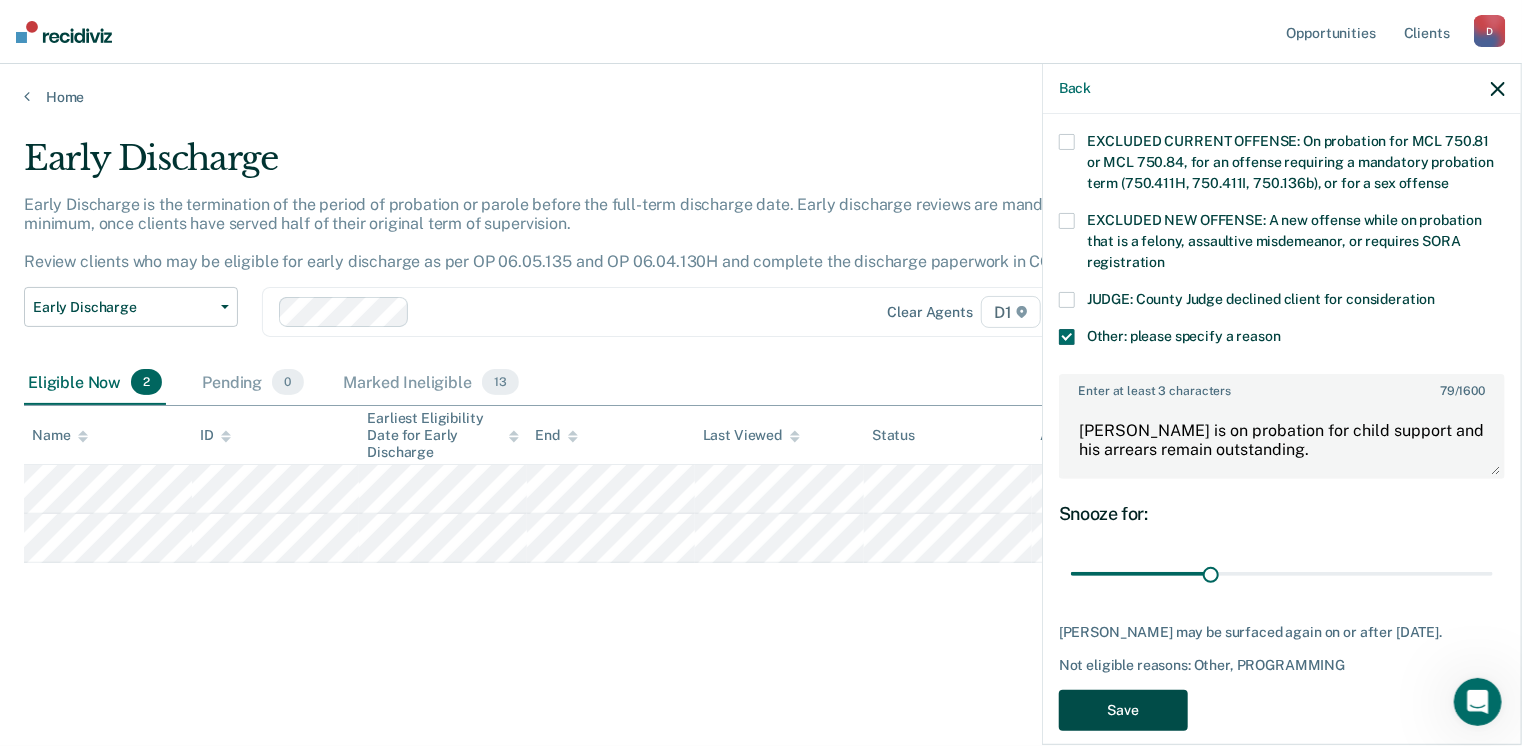 click on "Save" at bounding box center (1123, 710) 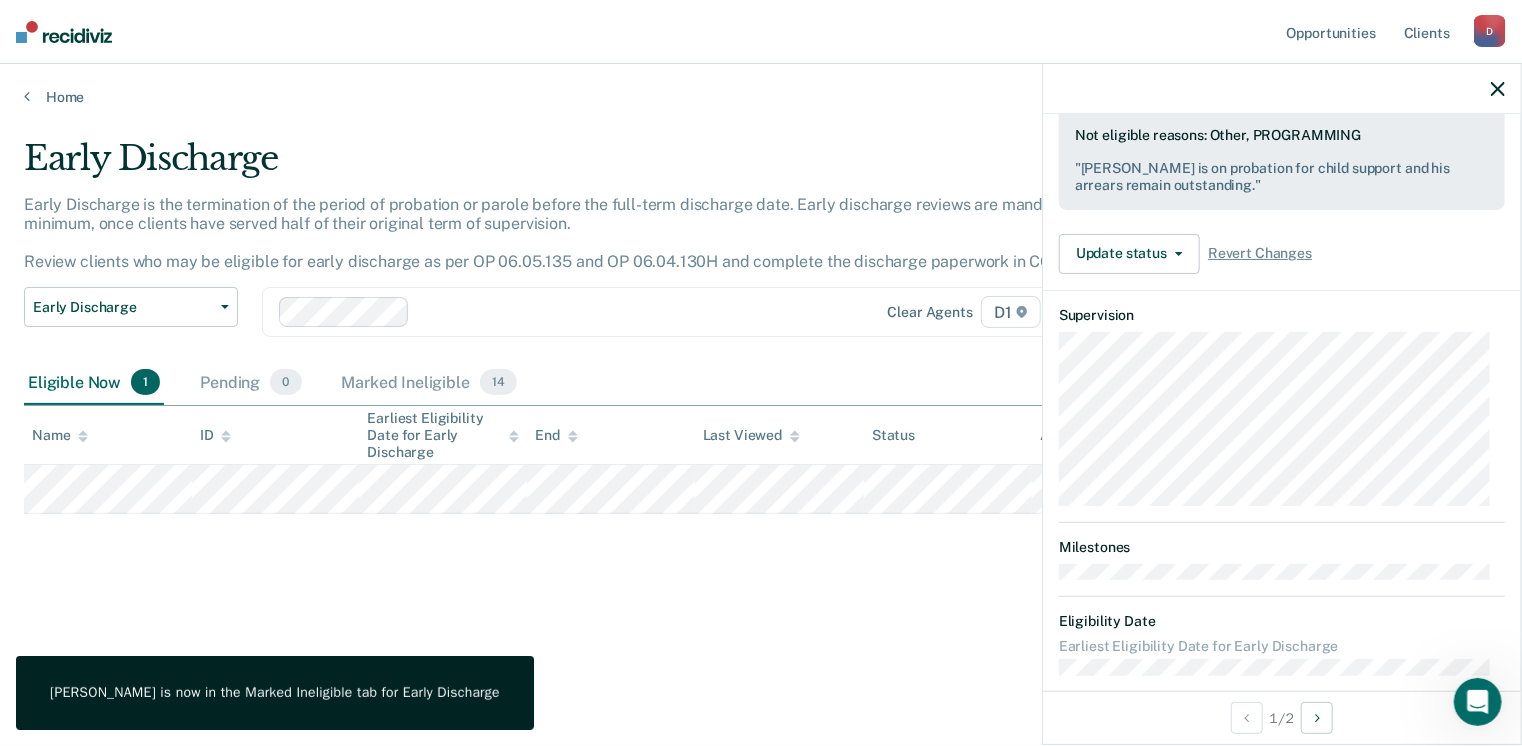 scroll, scrollTop: 371, scrollLeft: 0, axis: vertical 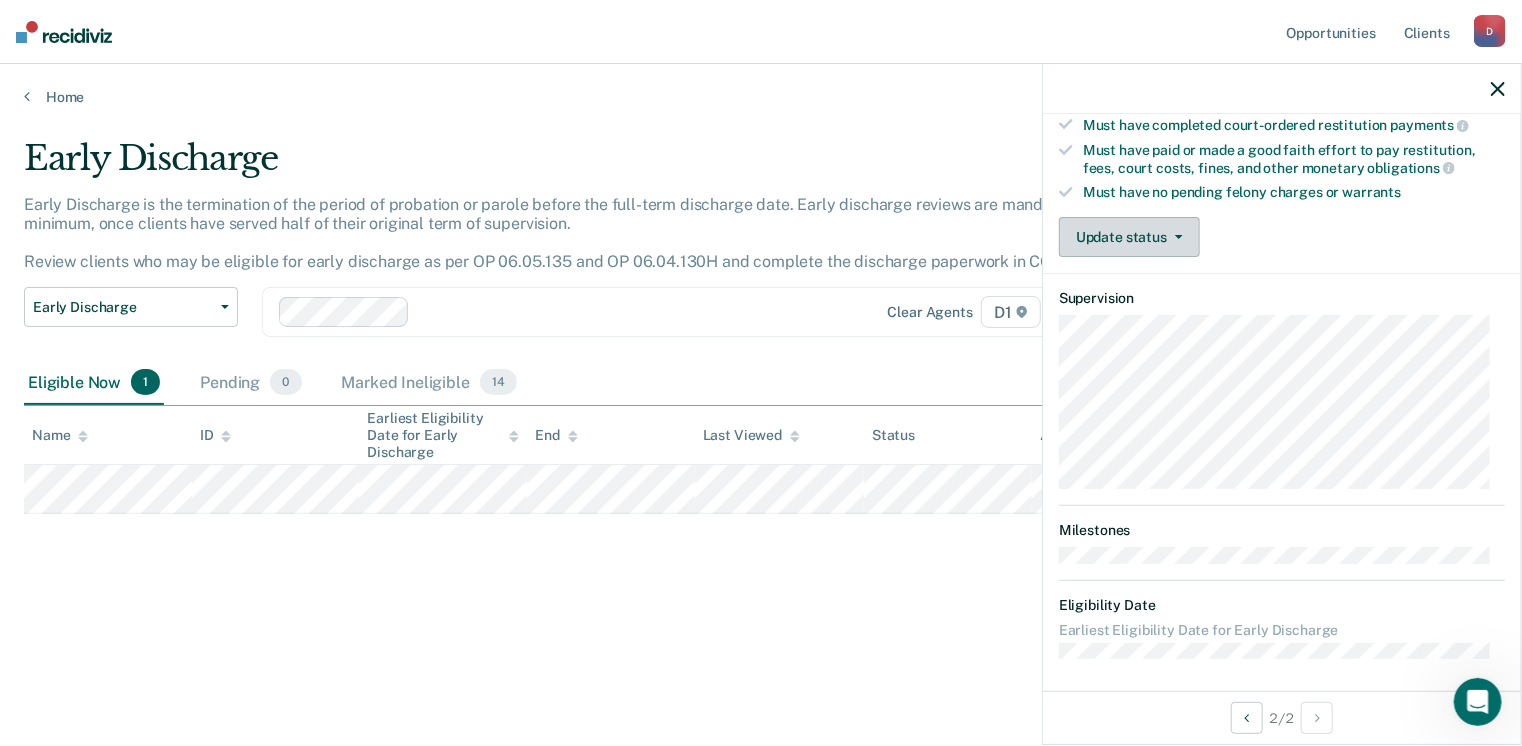 click on "Update status" at bounding box center [1129, 237] 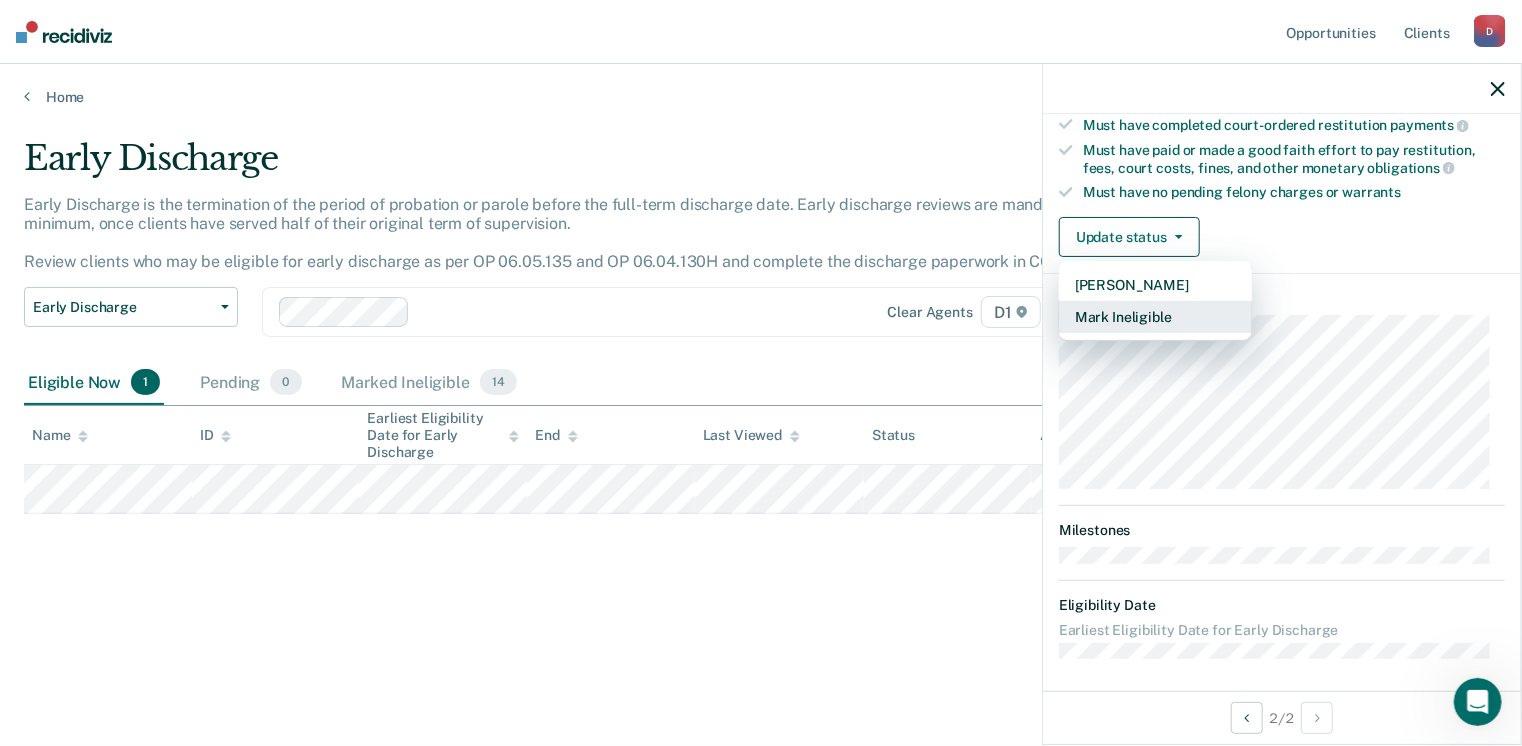 click on "Mark Ineligible" at bounding box center (1155, 317) 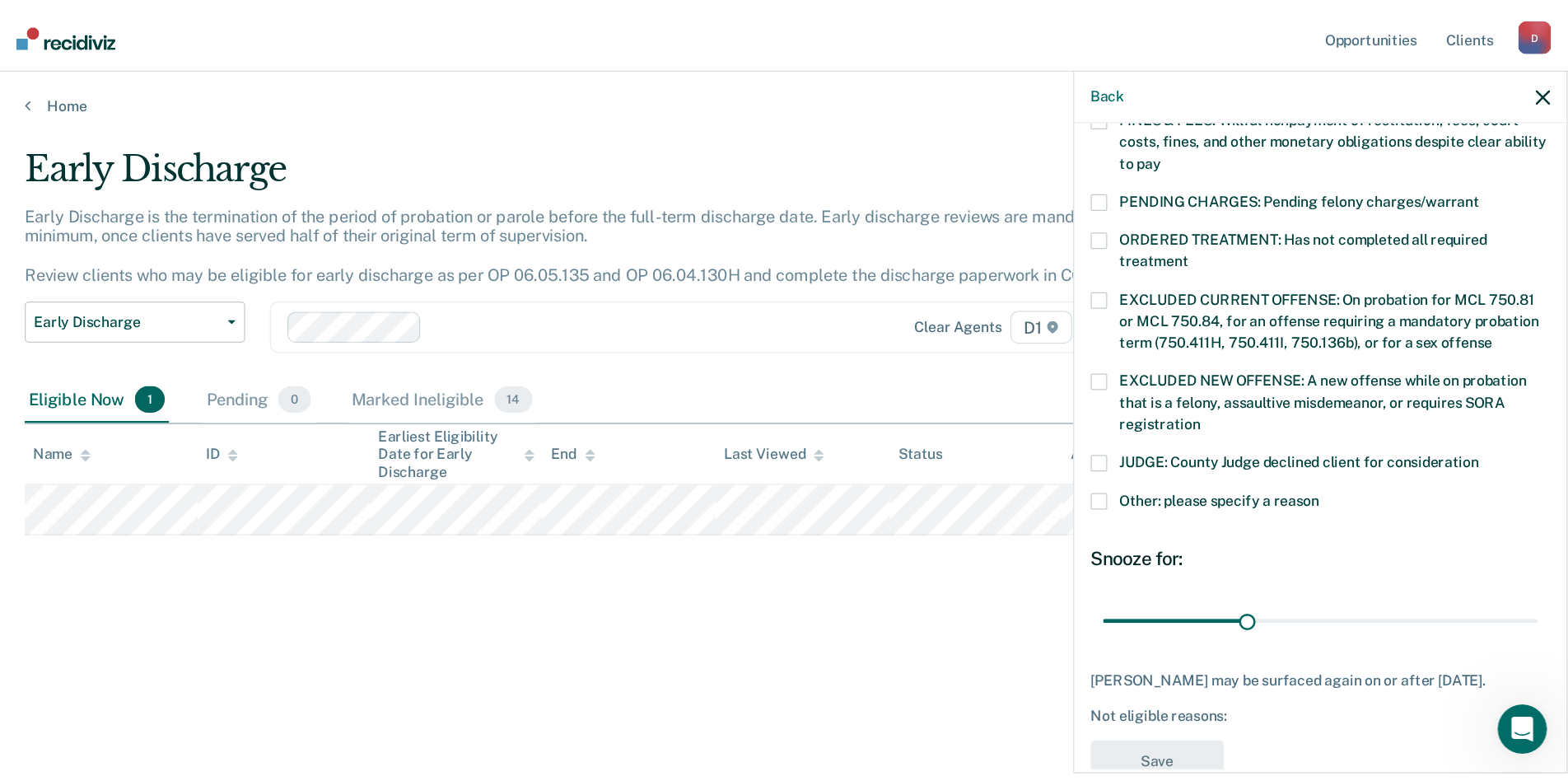 scroll, scrollTop: 533, scrollLeft: 0, axis: vertical 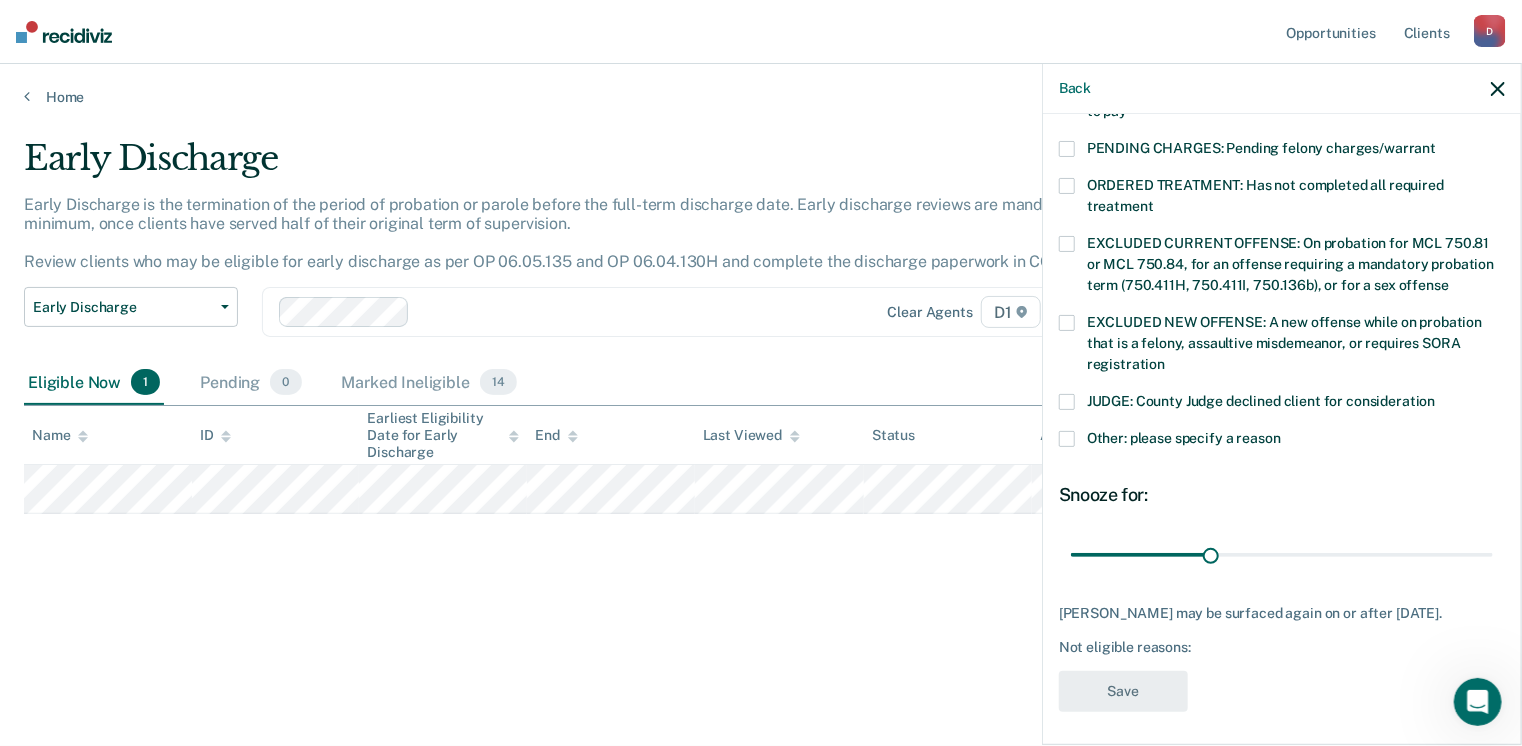 drag, startPoint x: 543, startPoint y: 718, endPoint x: 562, endPoint y: 684, distance: 38.948685 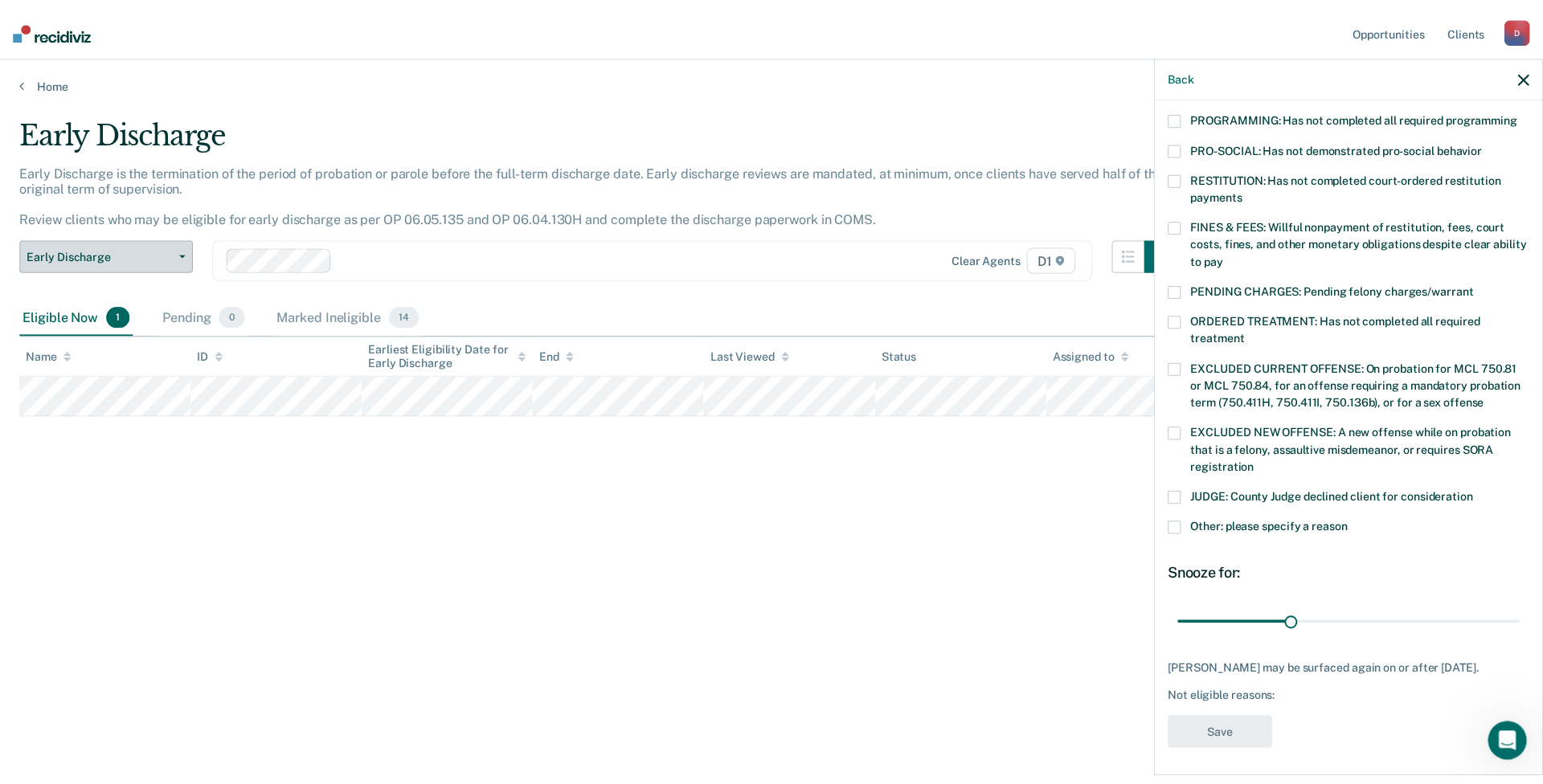 scroll, scrollTop: 336, scrollLeft: 0, axis: vertical 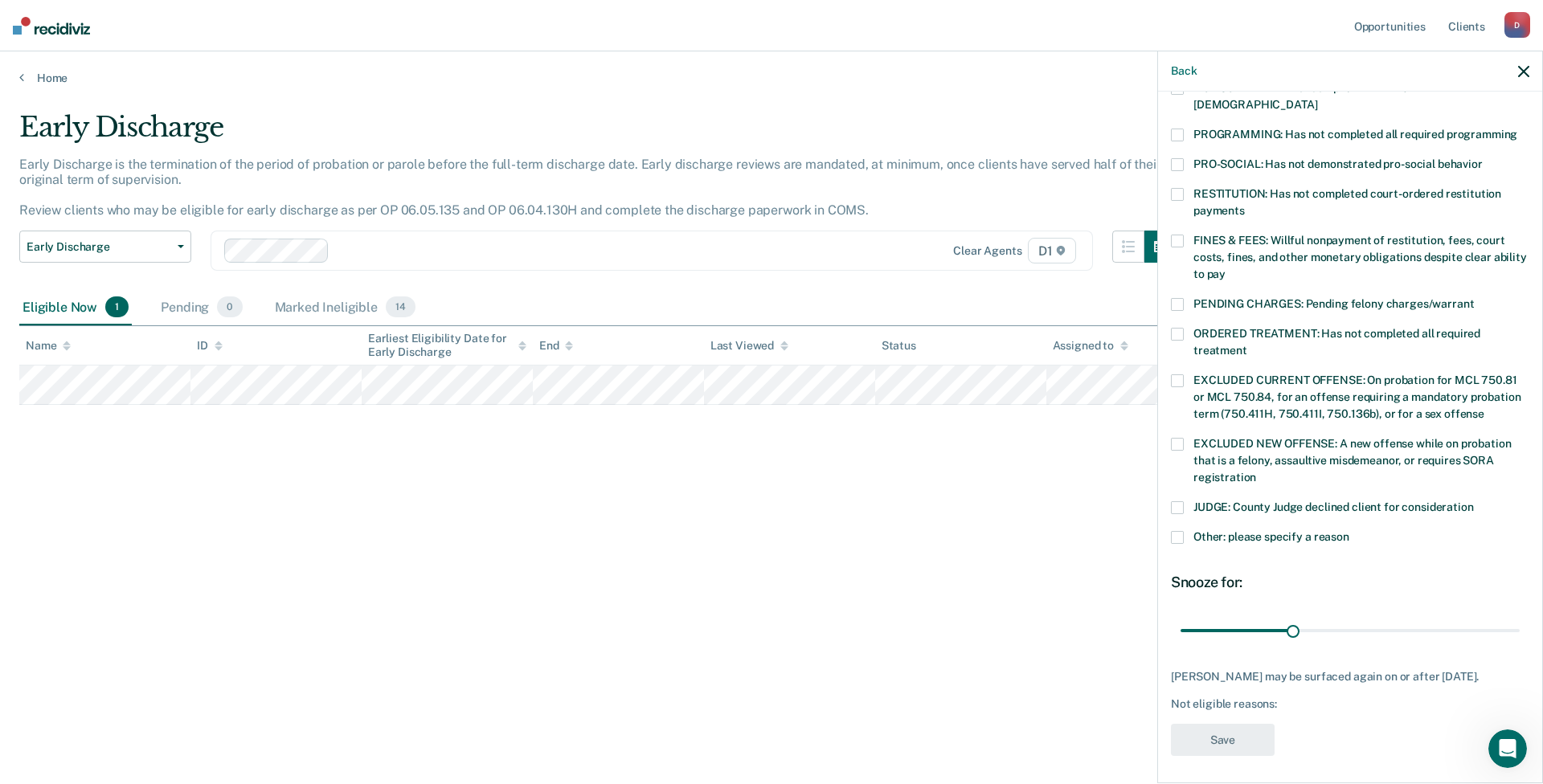 click at bounding box center [1177, 537] 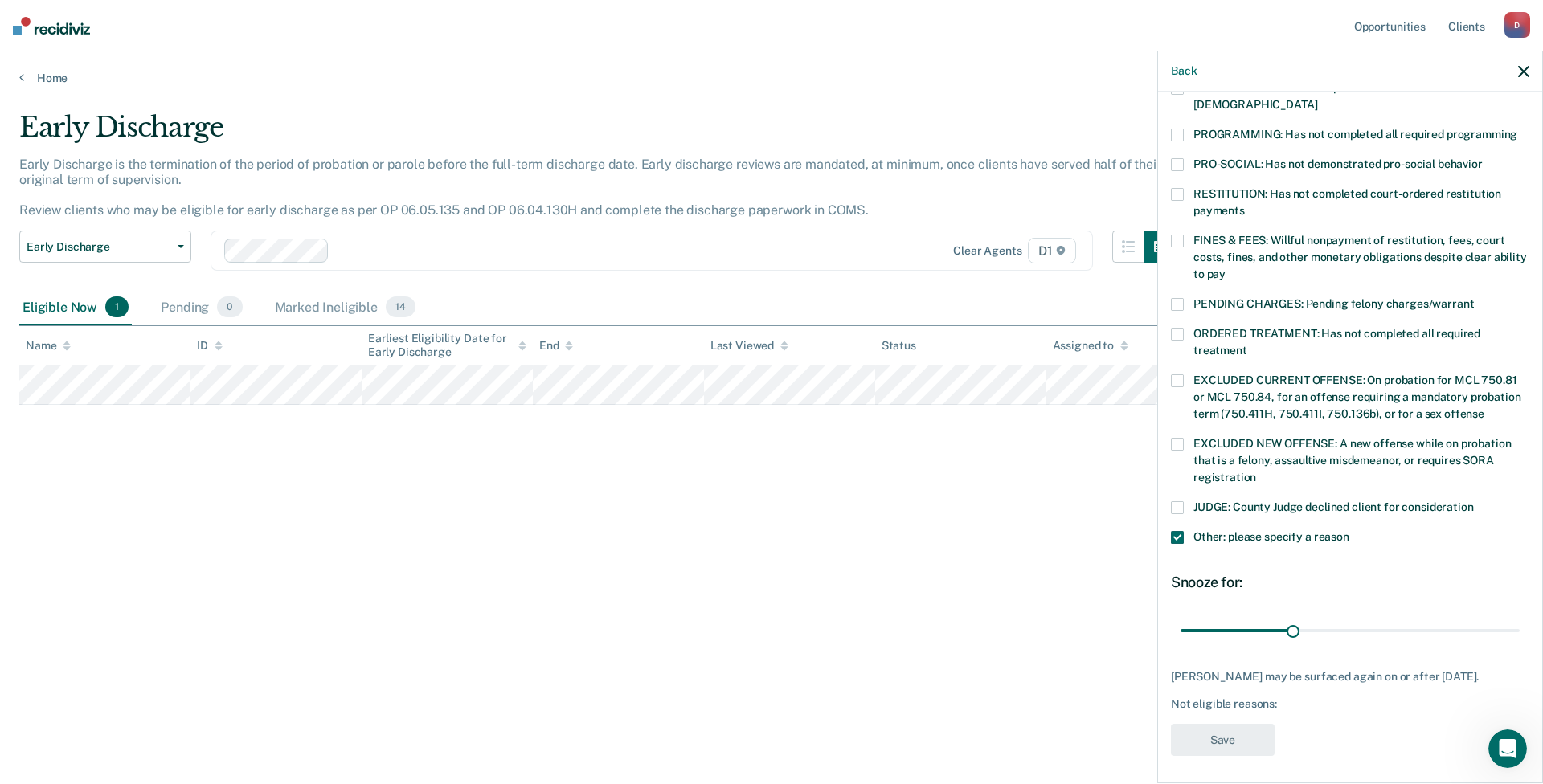 scroll, scrollTop: 433, scrollLeft: 0, axis: vertical 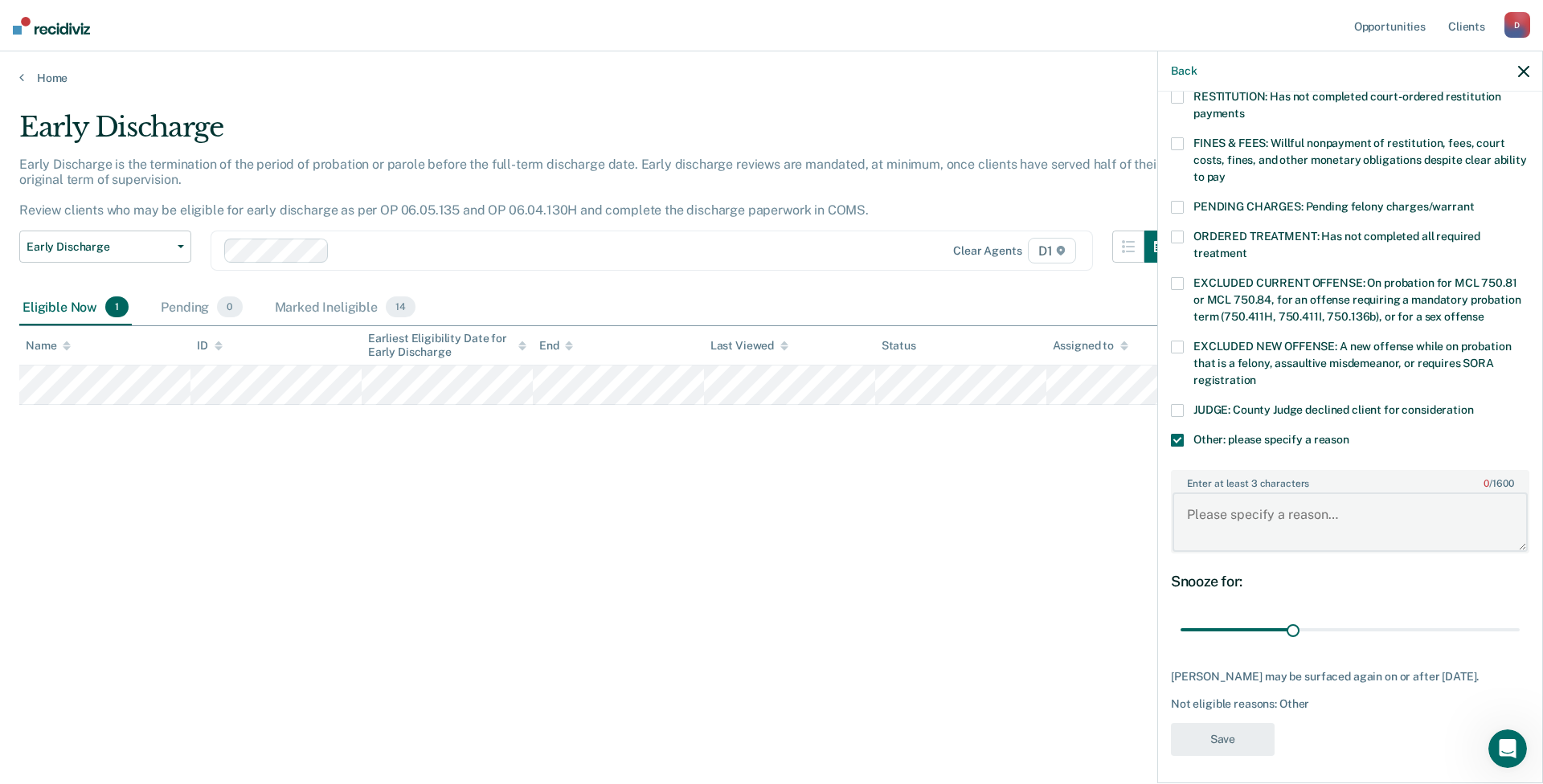 click on "Enter at least 3 characters 0  /  1600" at bounding box center (1350, 522) 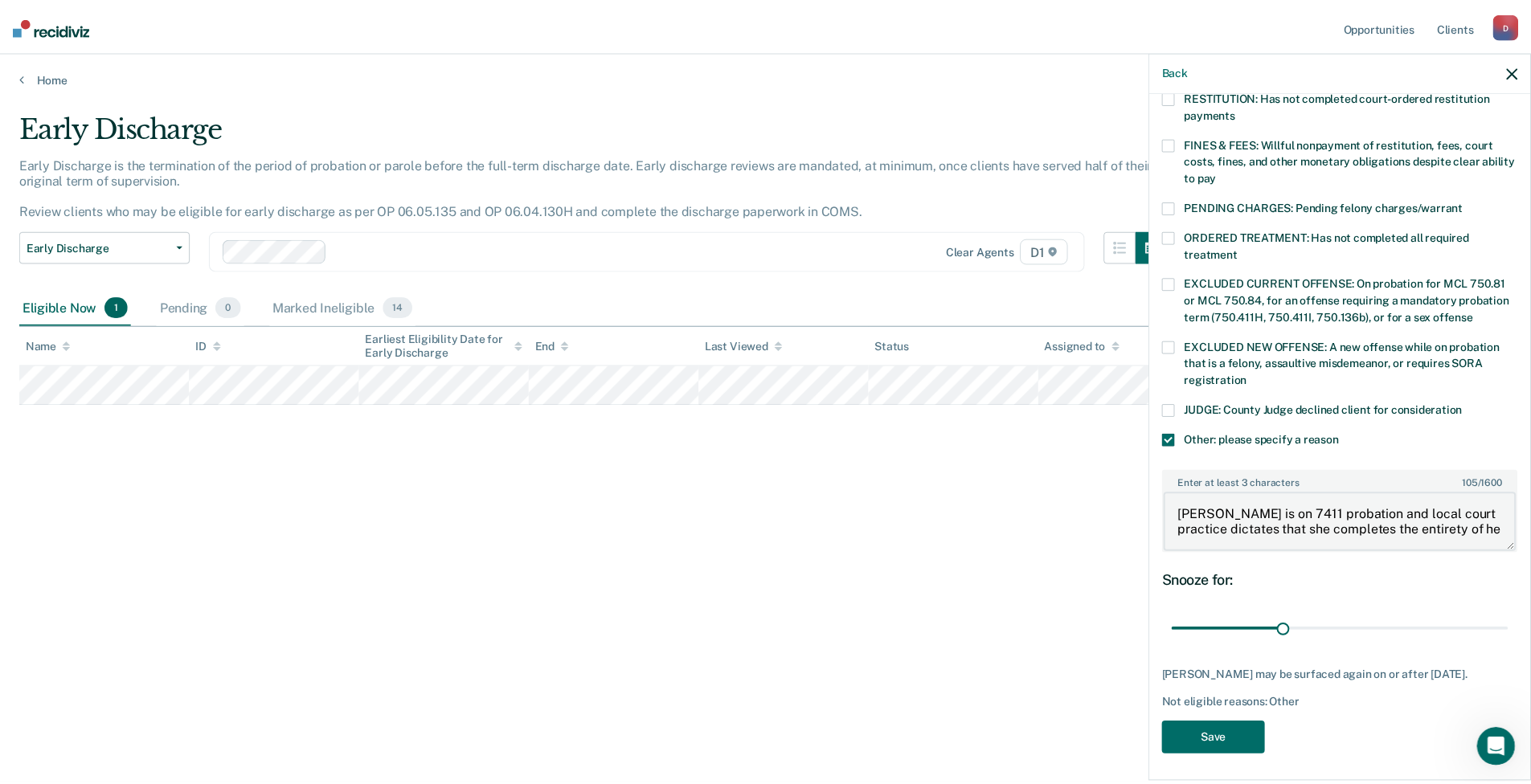 scroll, scrollTop: 2, scrollLeft: 0, axis: vertical 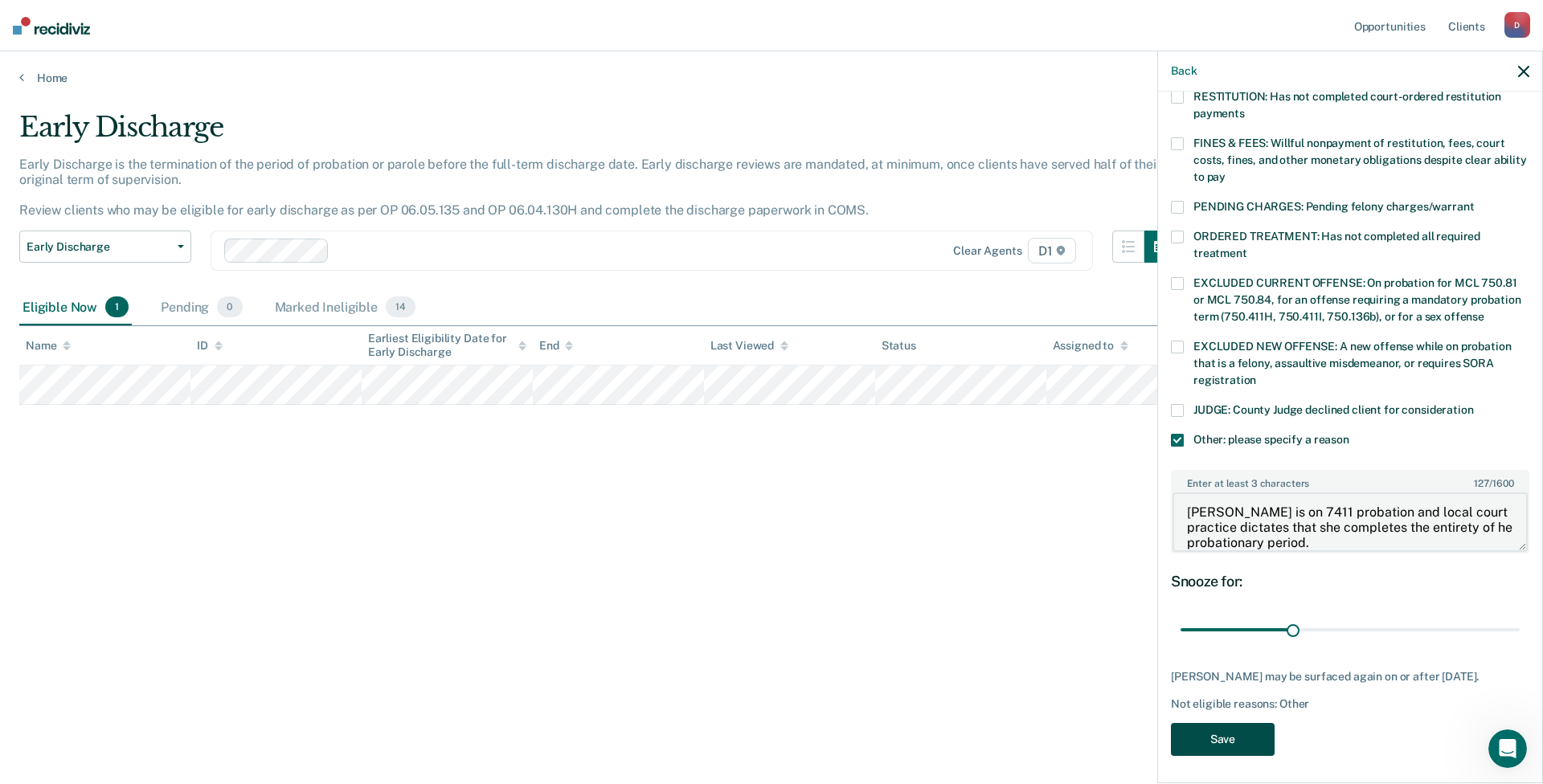type on "[PERSON_NAME] is on 7411 probation and local court practice dictates that she completes the entirety of he probationary period." 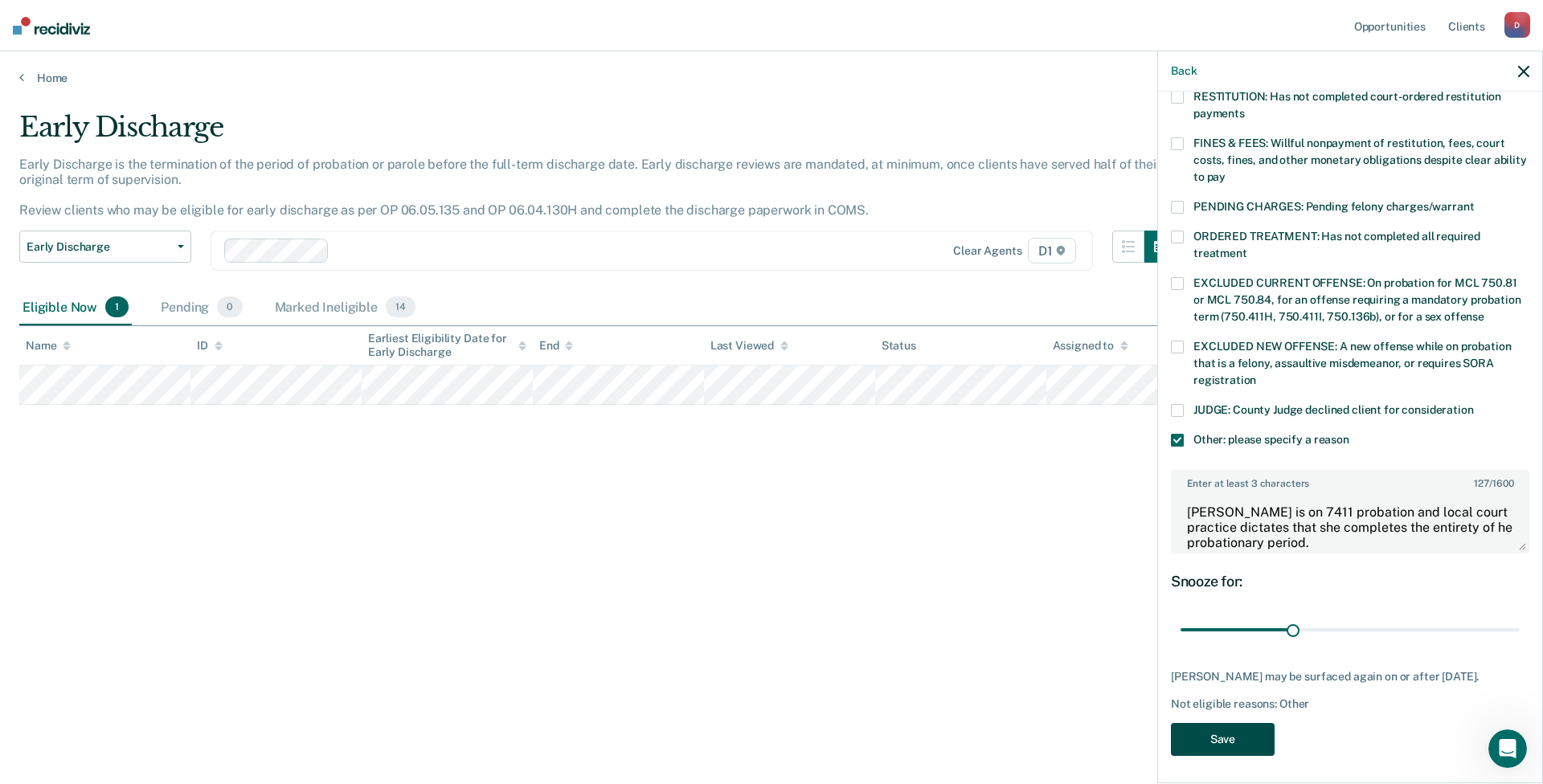 click on "Save" at bounding box center [1222, 739] 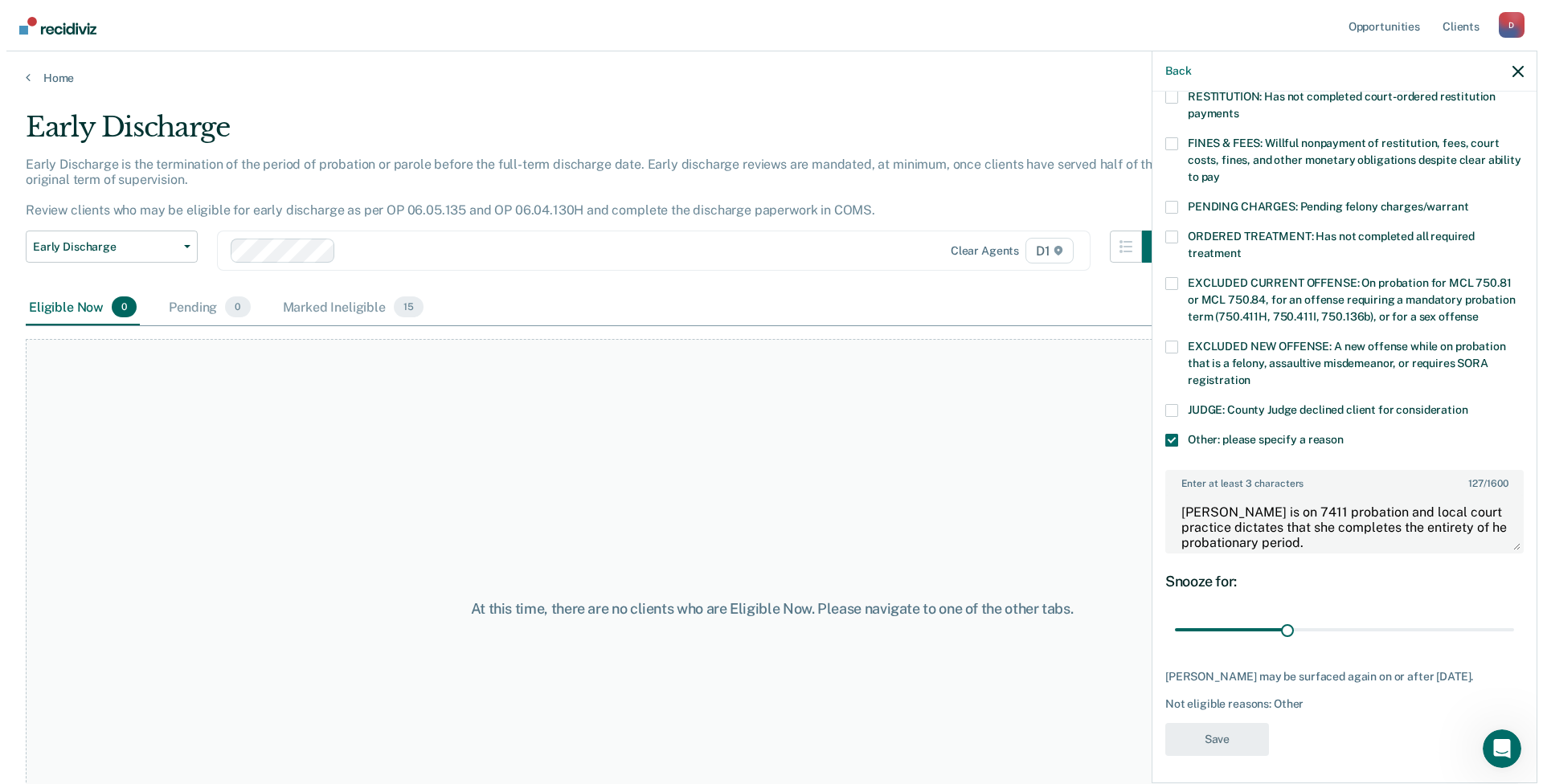 scroll, scrollTop: 291, scrollLeft: 0, axis: vertical 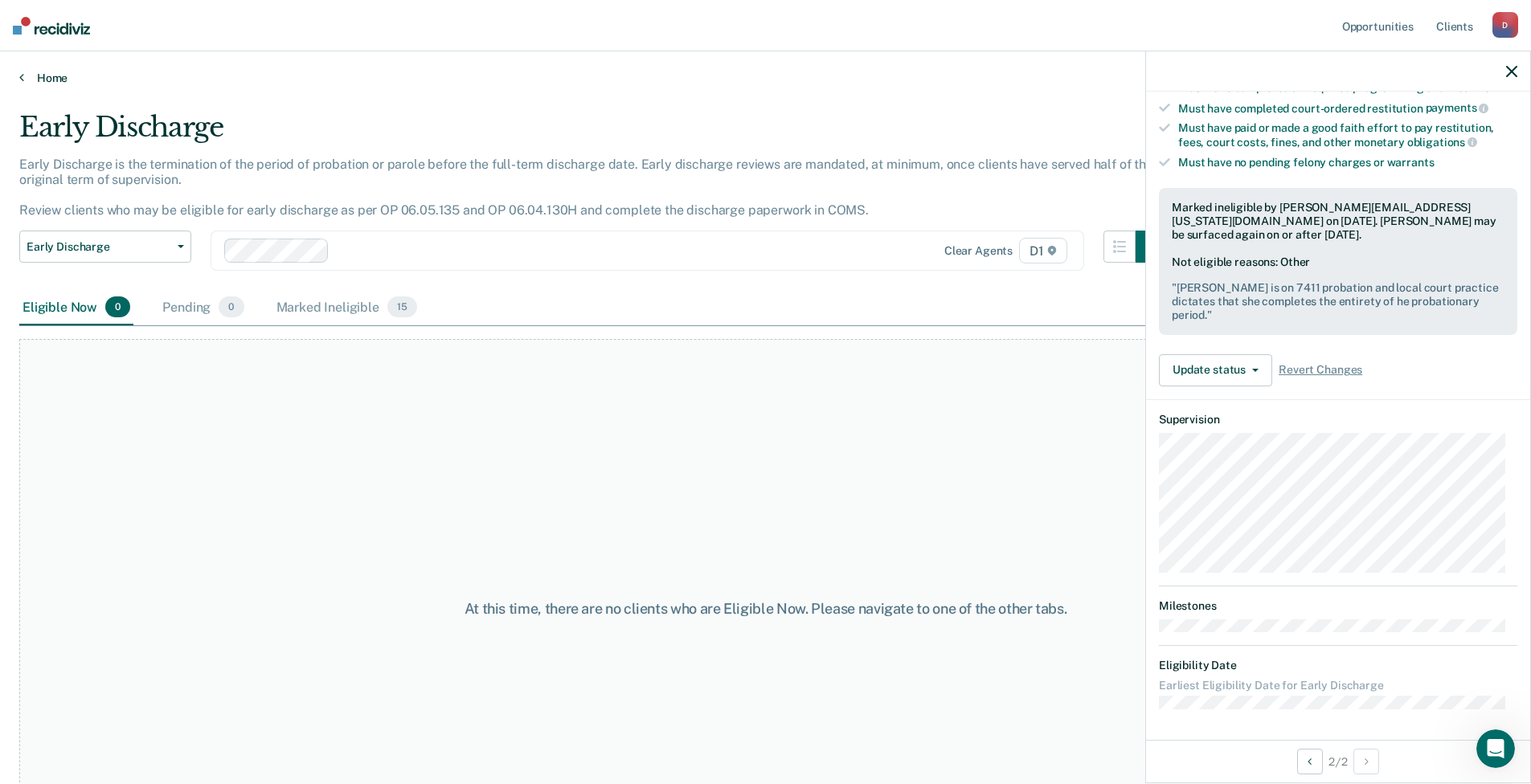 click on "Home" at bounding box center (765, 78) 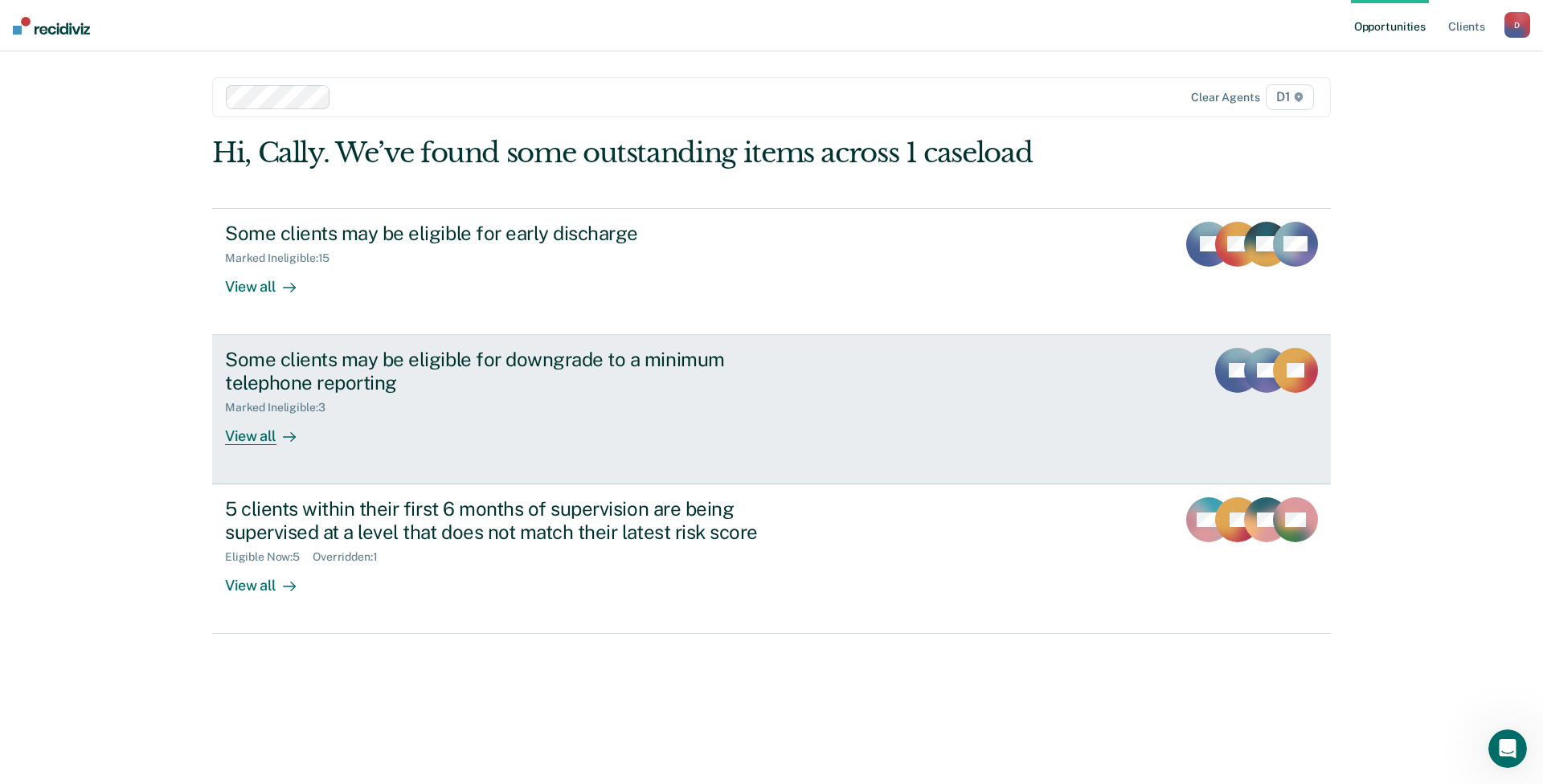 click on "View all" at bounding box center (270, 429) 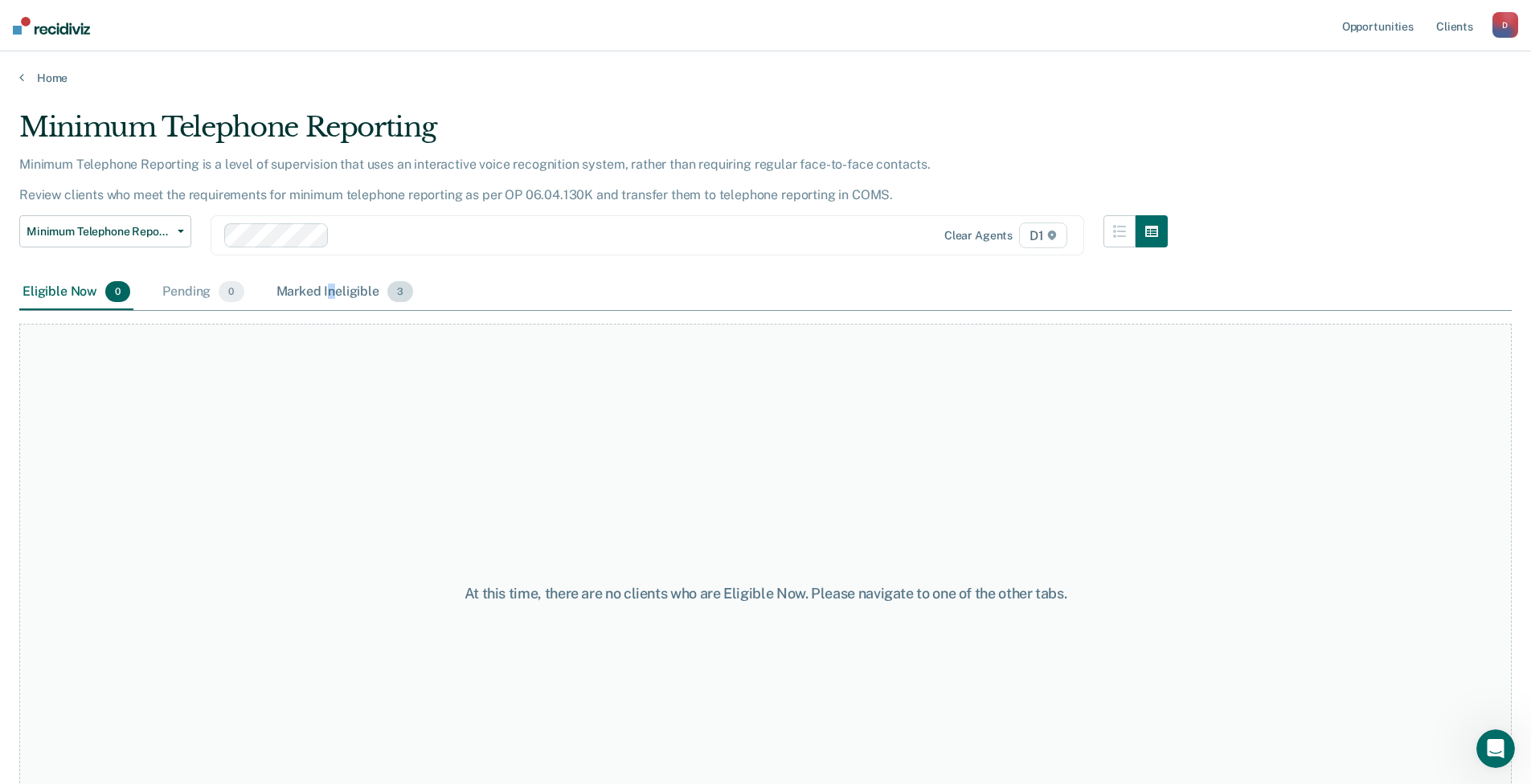 click on "Marked Ineligible 3" at bounding box center (345, 292) 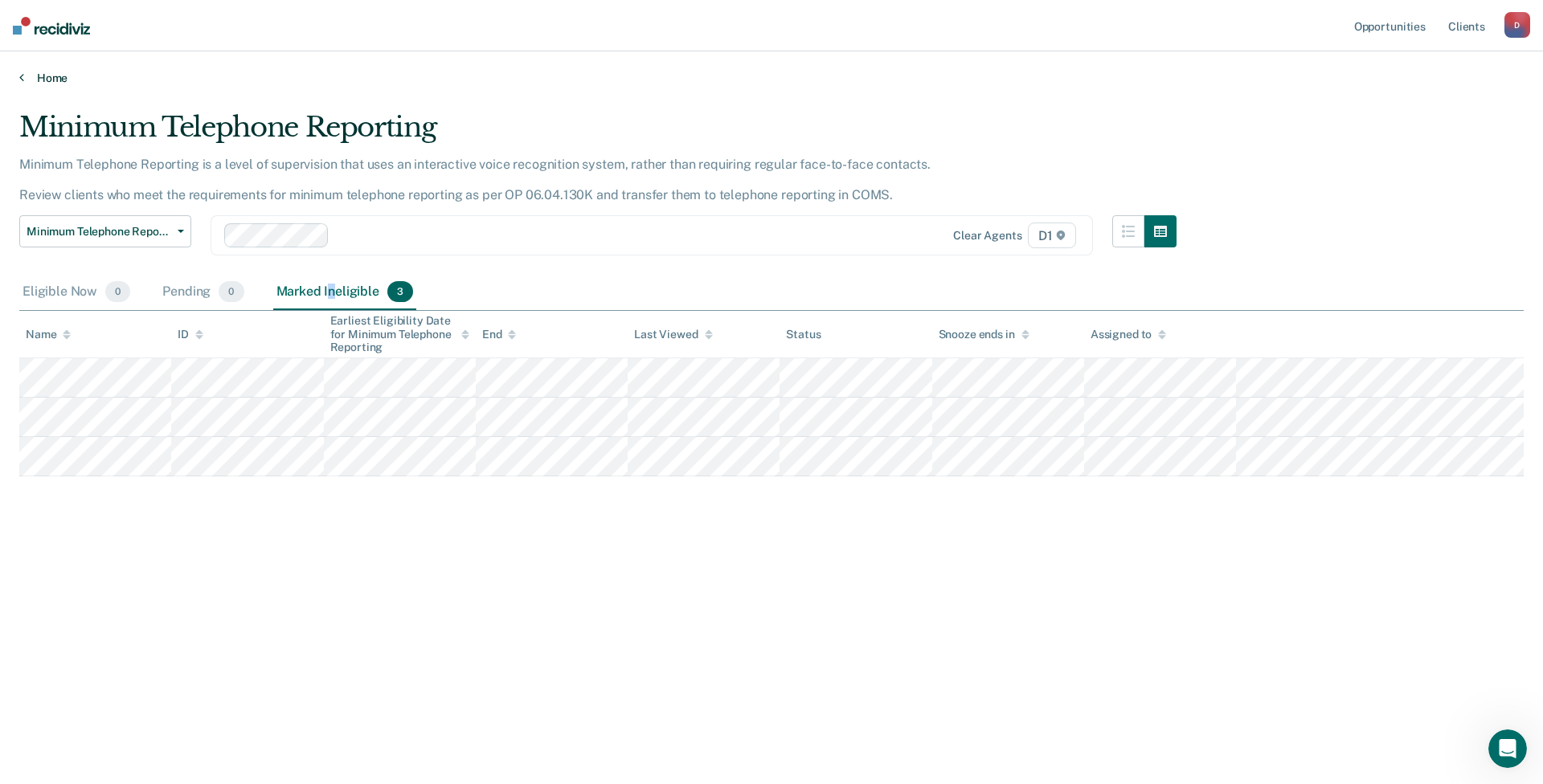 click on "Home" at bounding box center [772, 78] 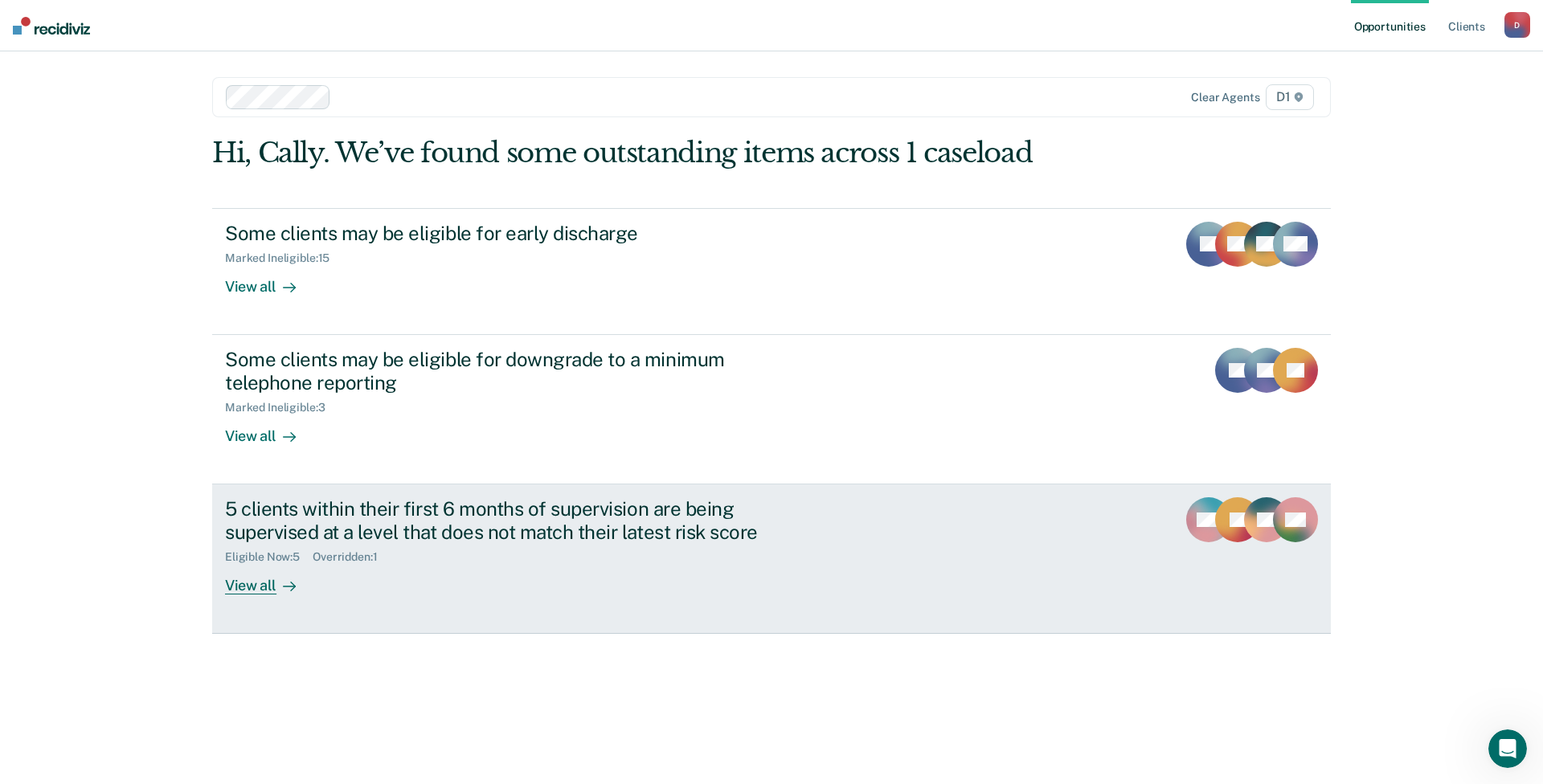 click on "5 clients within their first 6 months of supervision are being supervised at a level that does not match their latest risk score" at bounding box center [507, 521] 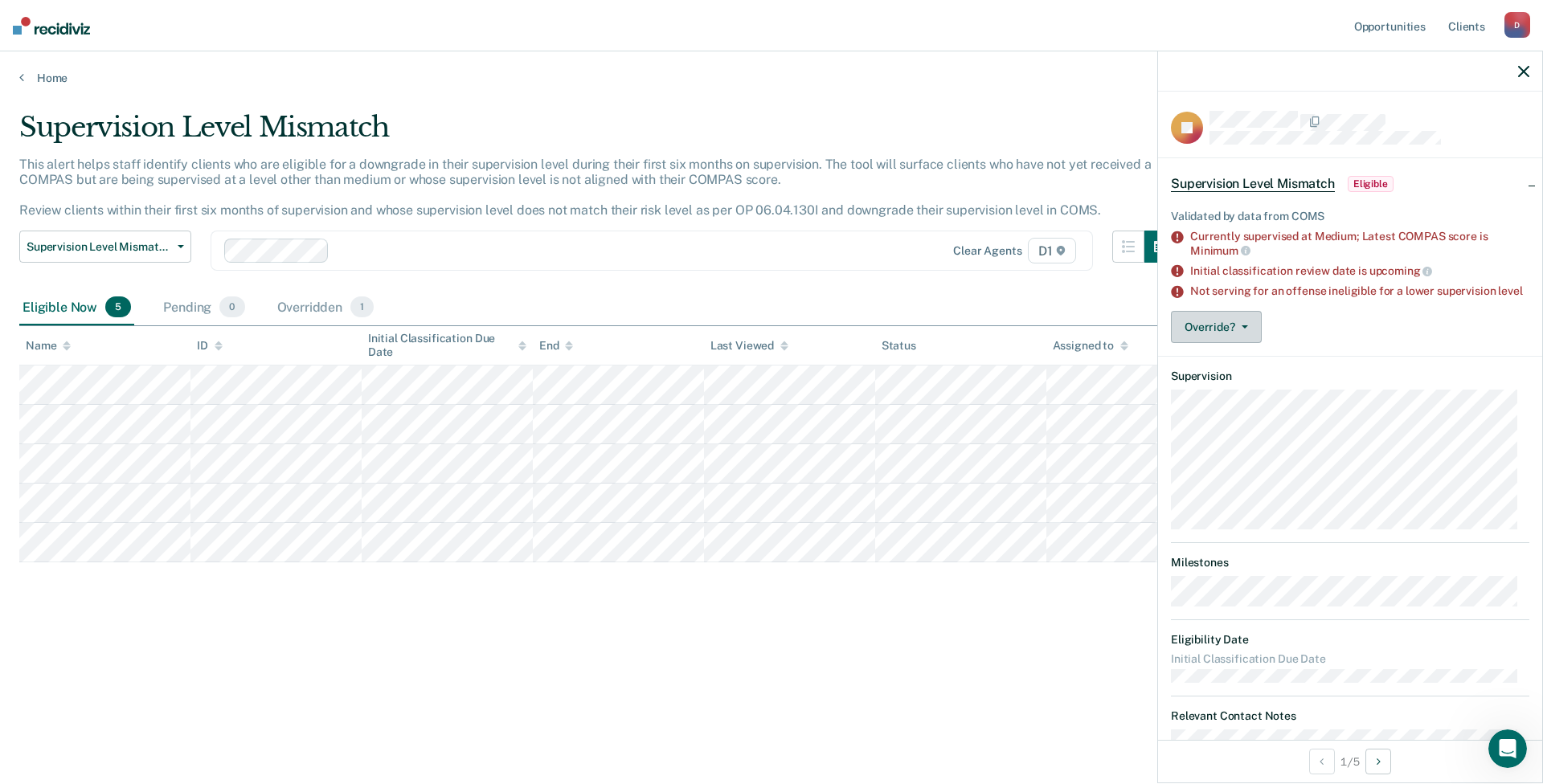 click on "Override?" at bounding box center [1216, 327] 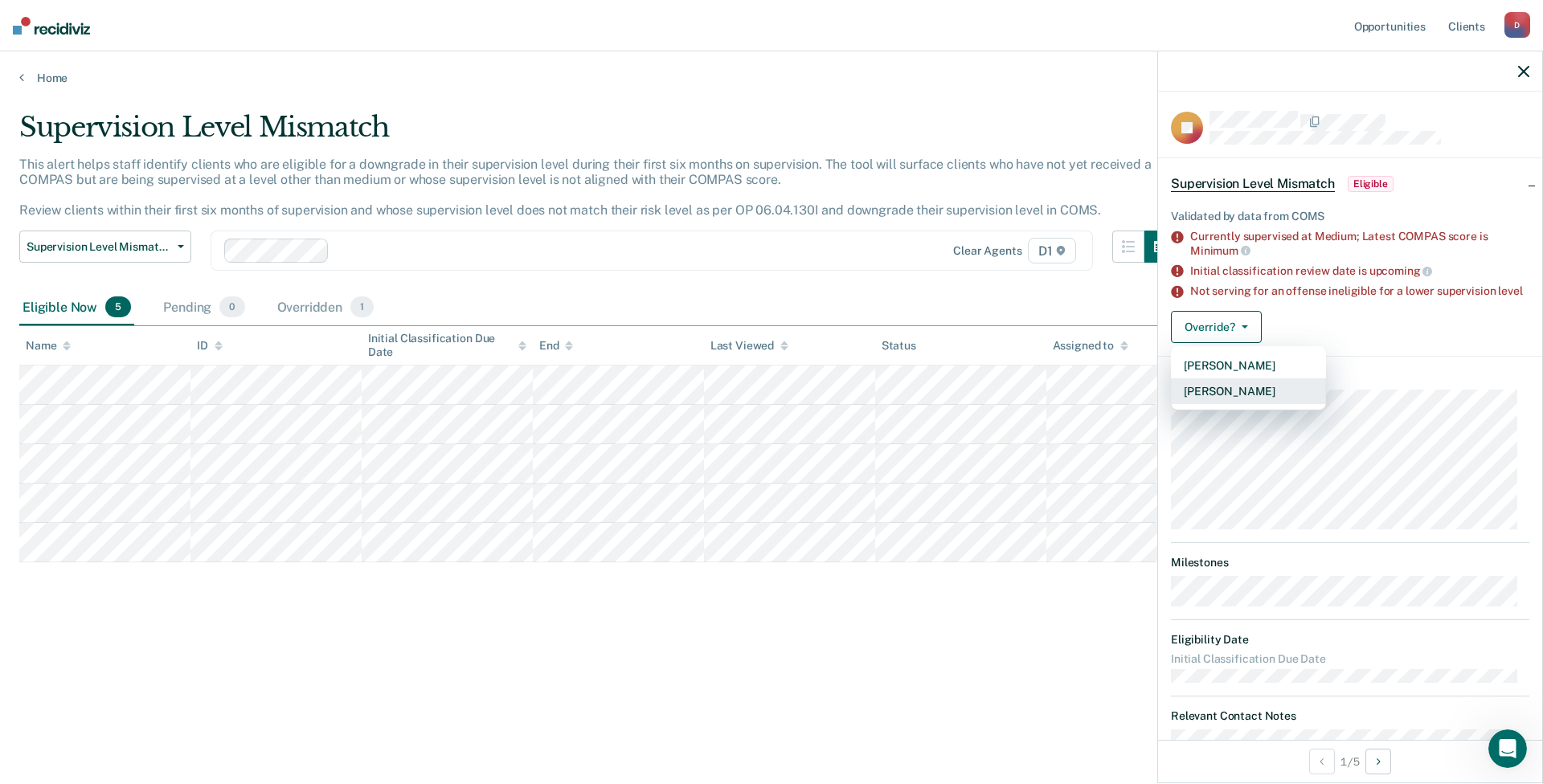 click on "[PERSON_NAME]" at bounding box center [1248, 391] 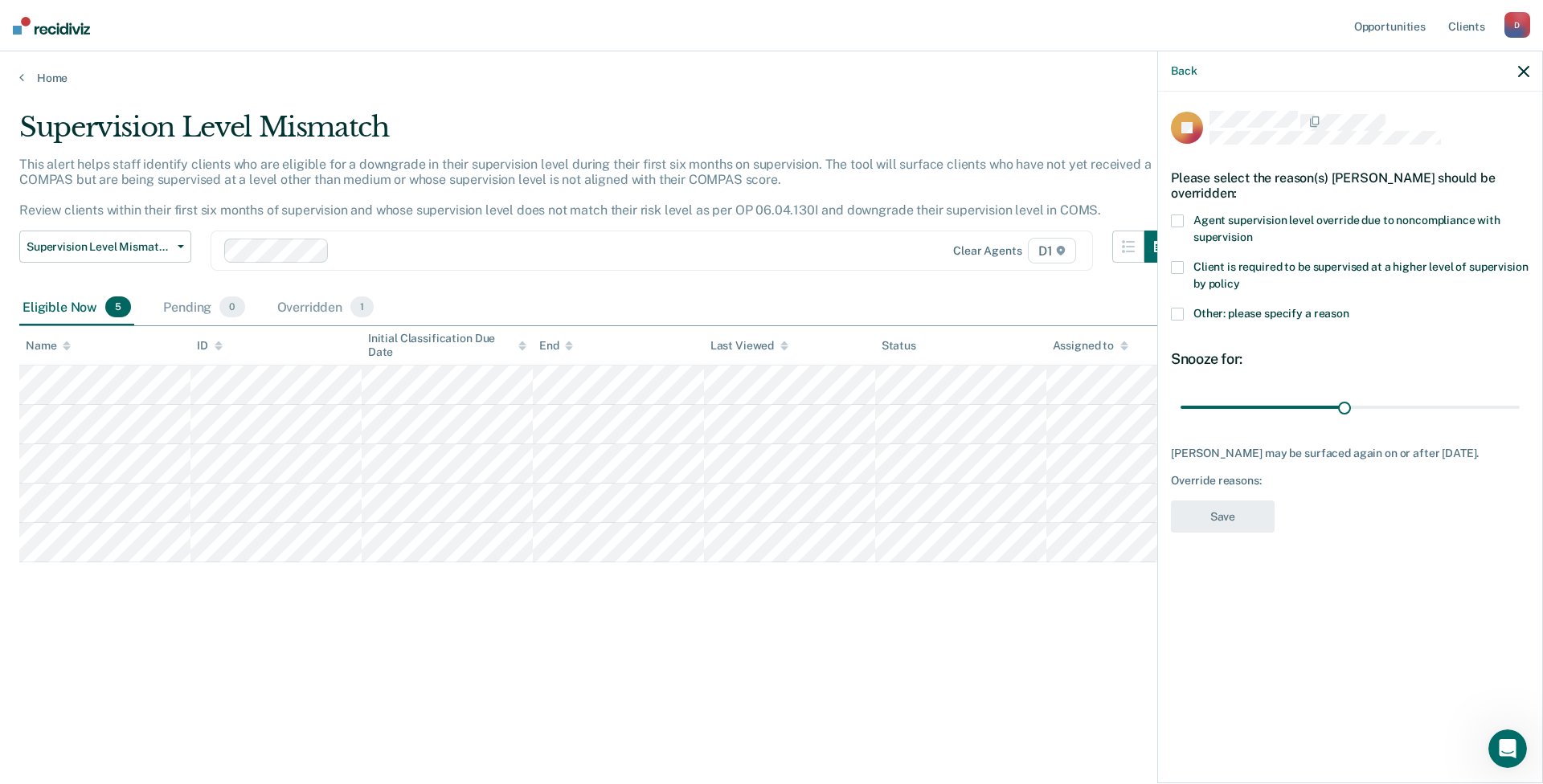 click on "Other: please specify a reason" at bounding box center (1350, 316) 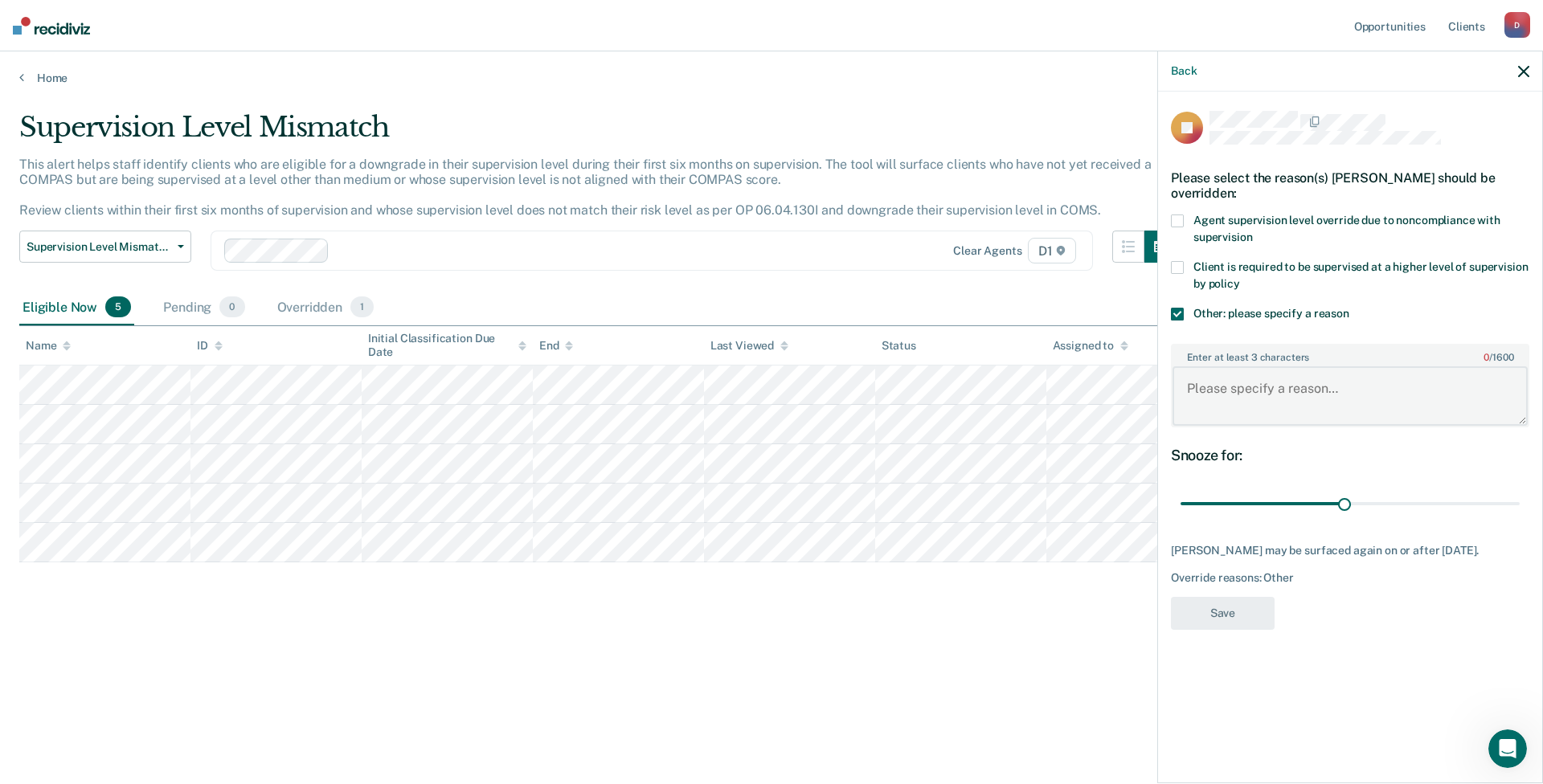 click on "Enter at least 3 characters 0  /  1600" at bounding box center (1350, 396) 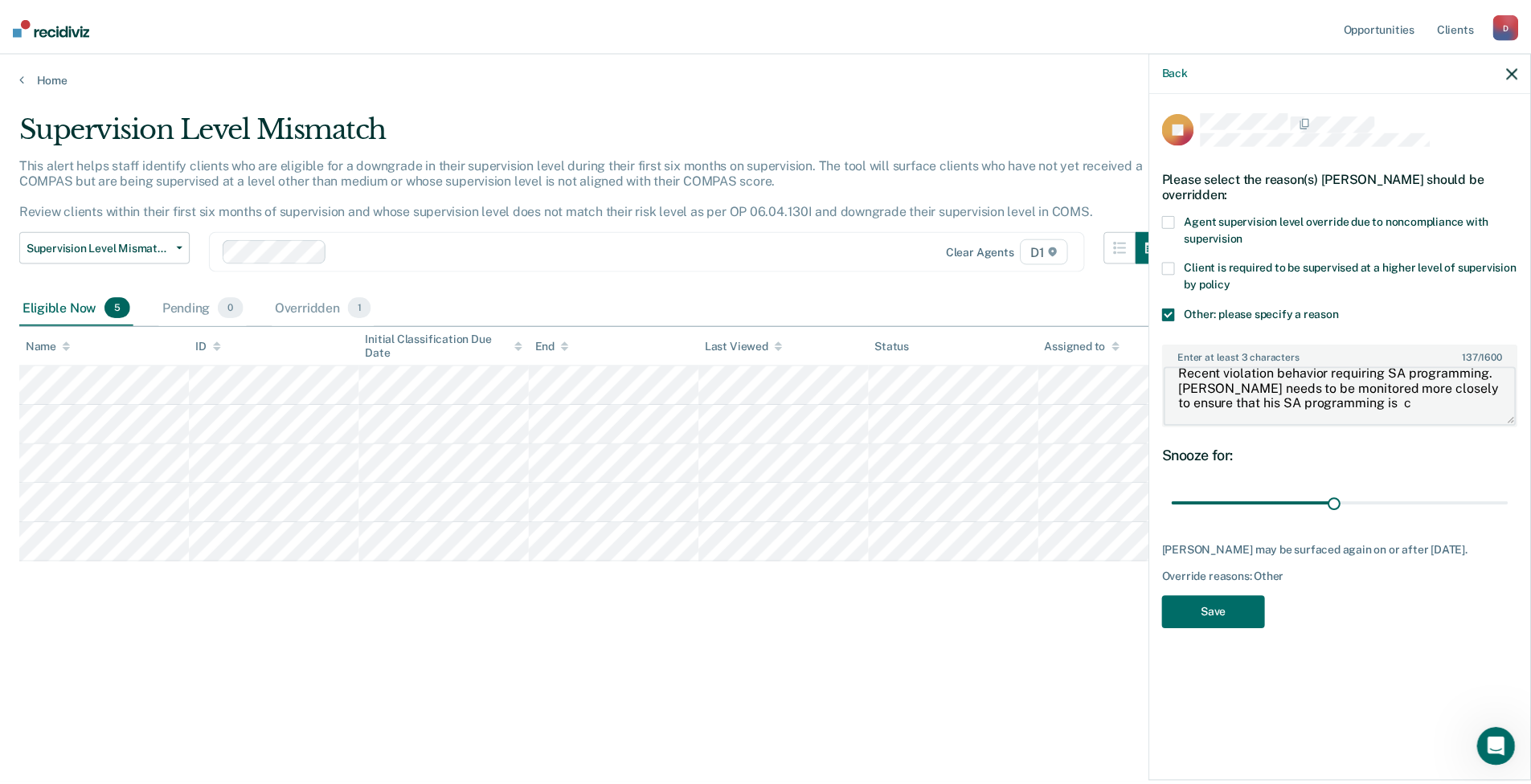 scroll, scrollTop: 16, scrollLeft: 0, axis: vertical 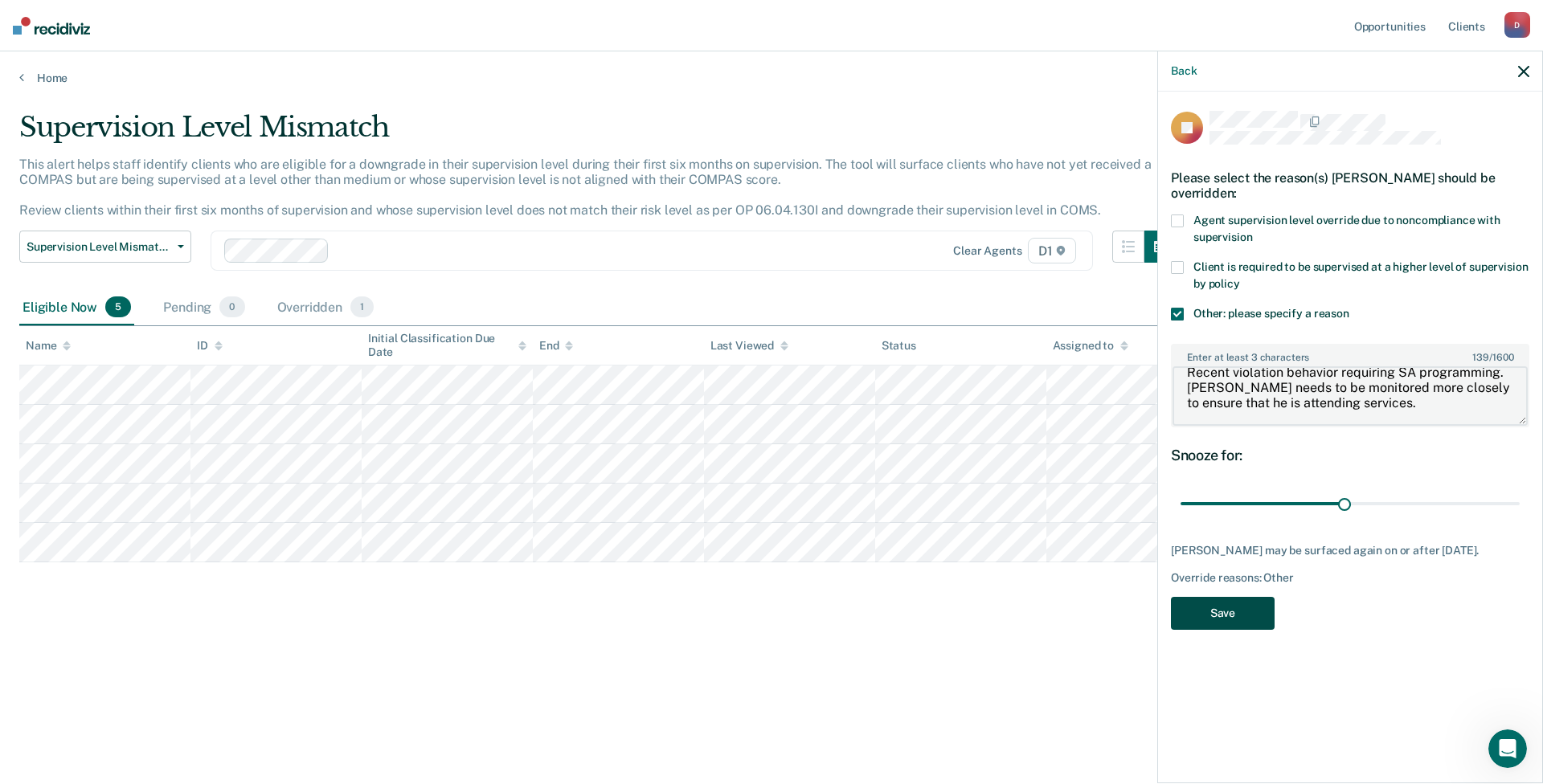type on "Recent violation behavior requiring SA programming. [PERSON_NAME] needs to be monitored more closely to ensure that he is attending services." 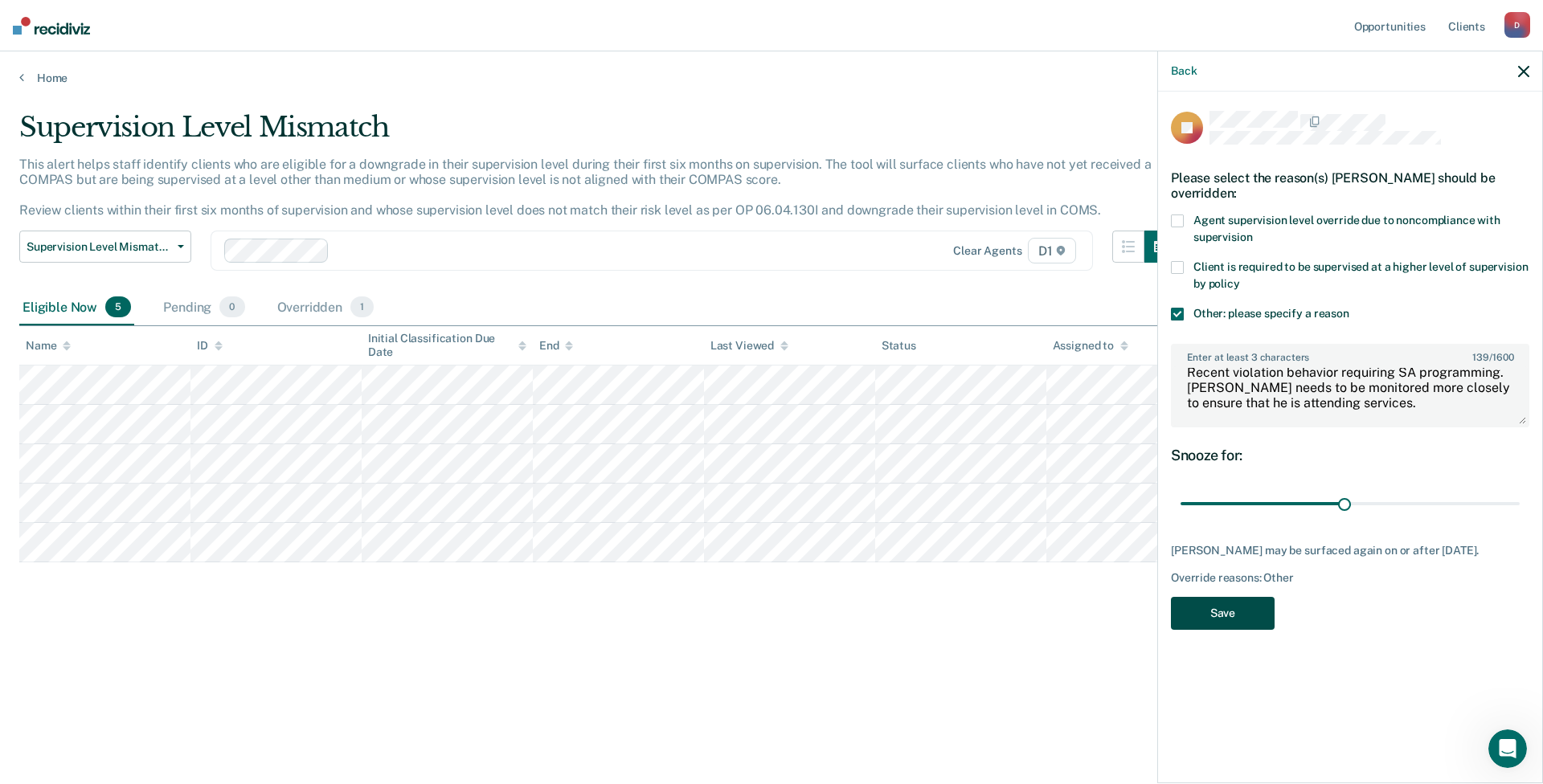 click on "Save" at bounding box center (1222, 613) 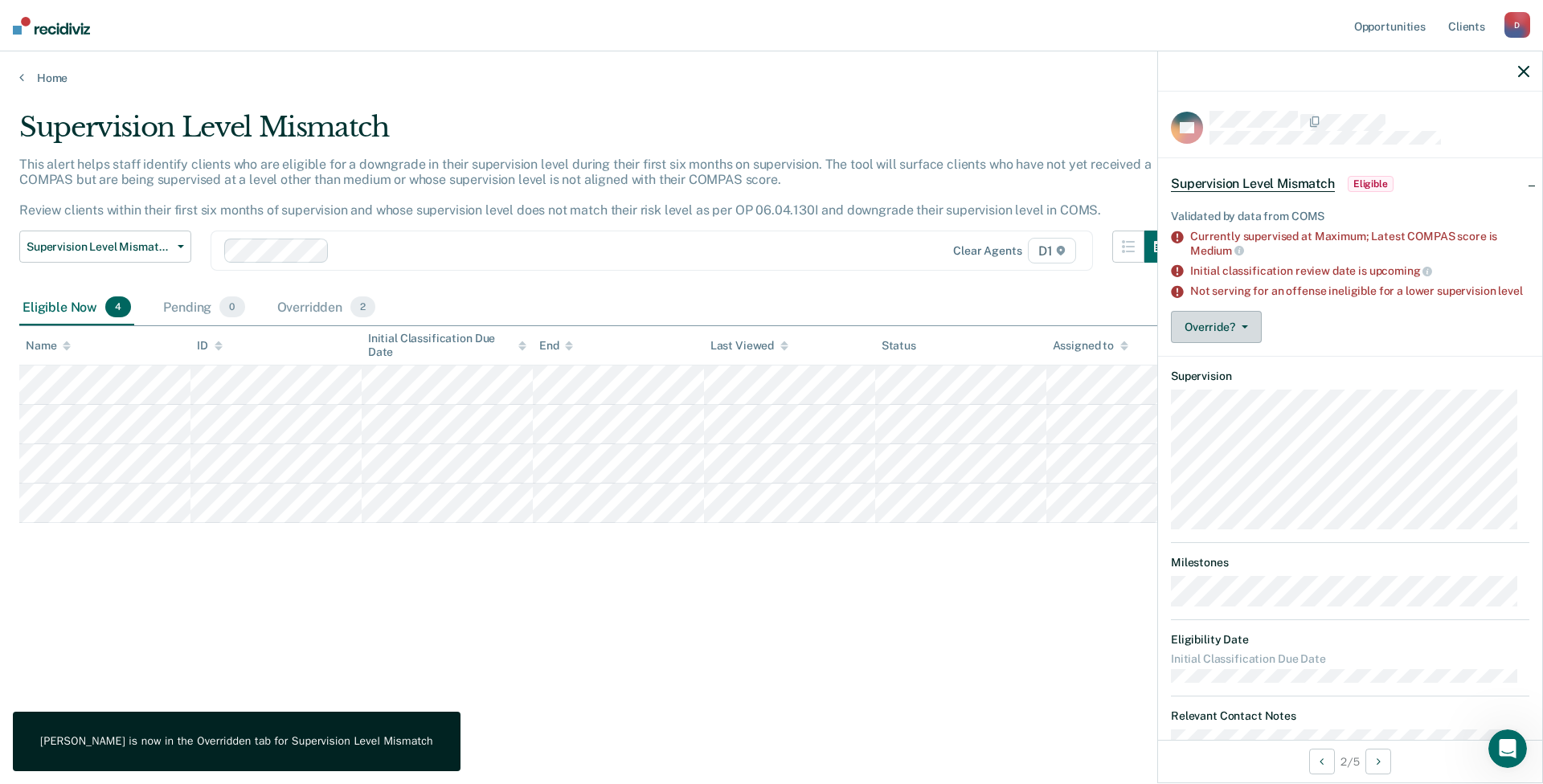click on "Override?" at bounding box center [1216, 327] 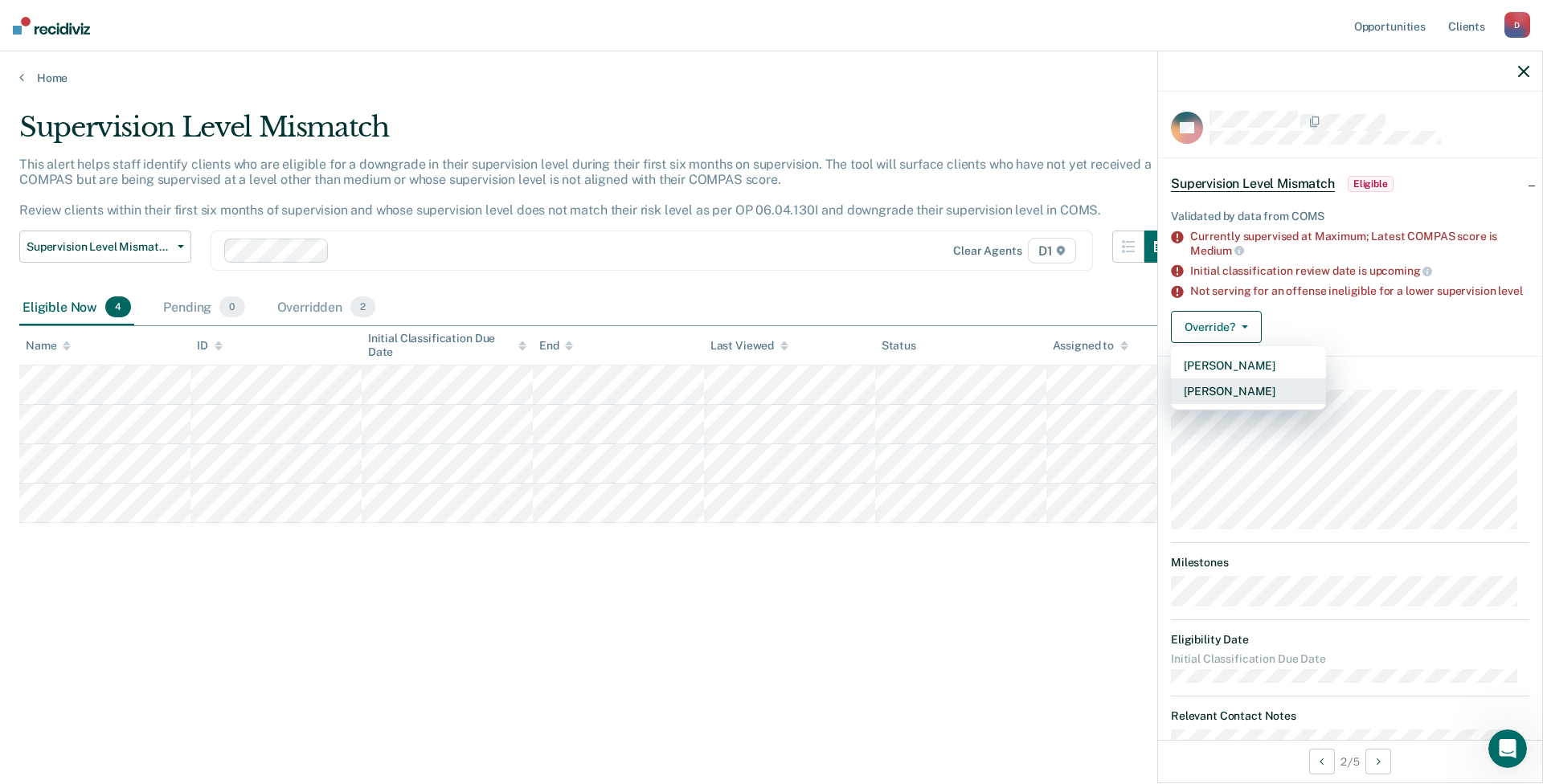 click on "[PERSON_NAME]" at bounding box center (1248, 391) 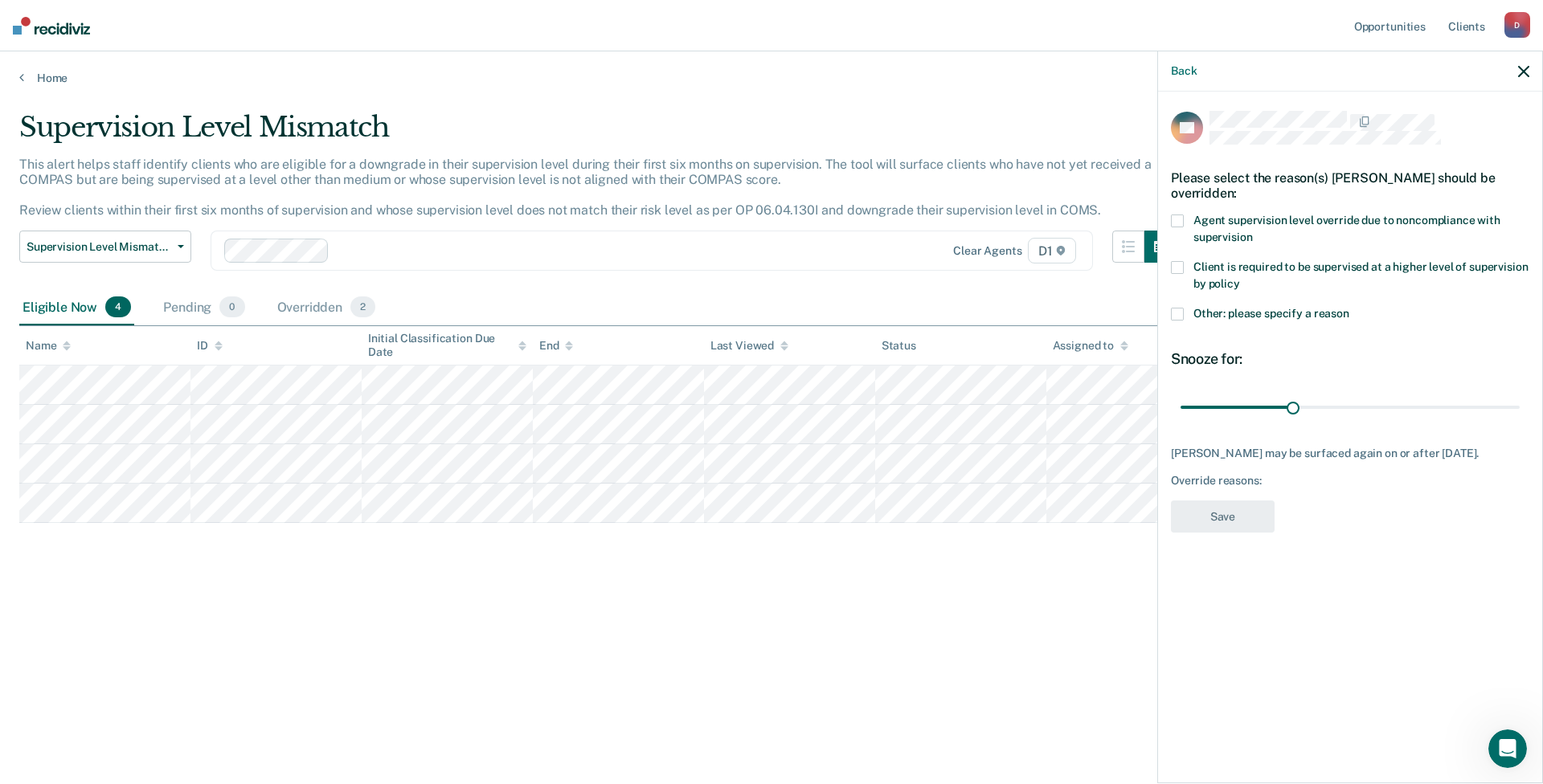 click on "Other: please specify a reason" at bounding box center [1350, 316] 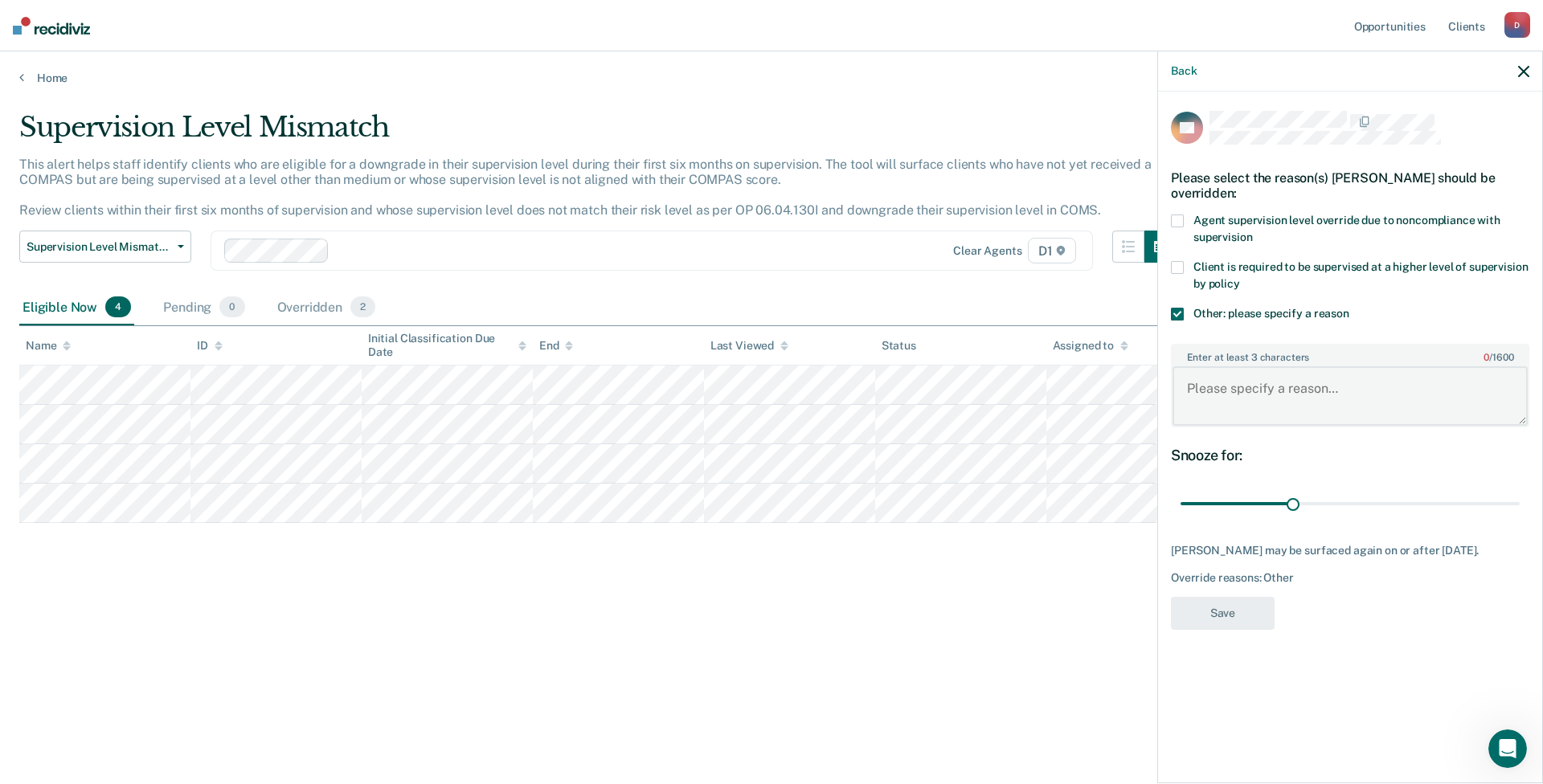 click on "Enter at least 3 characters 0  /  1600" at bounding box center (1350, 396) 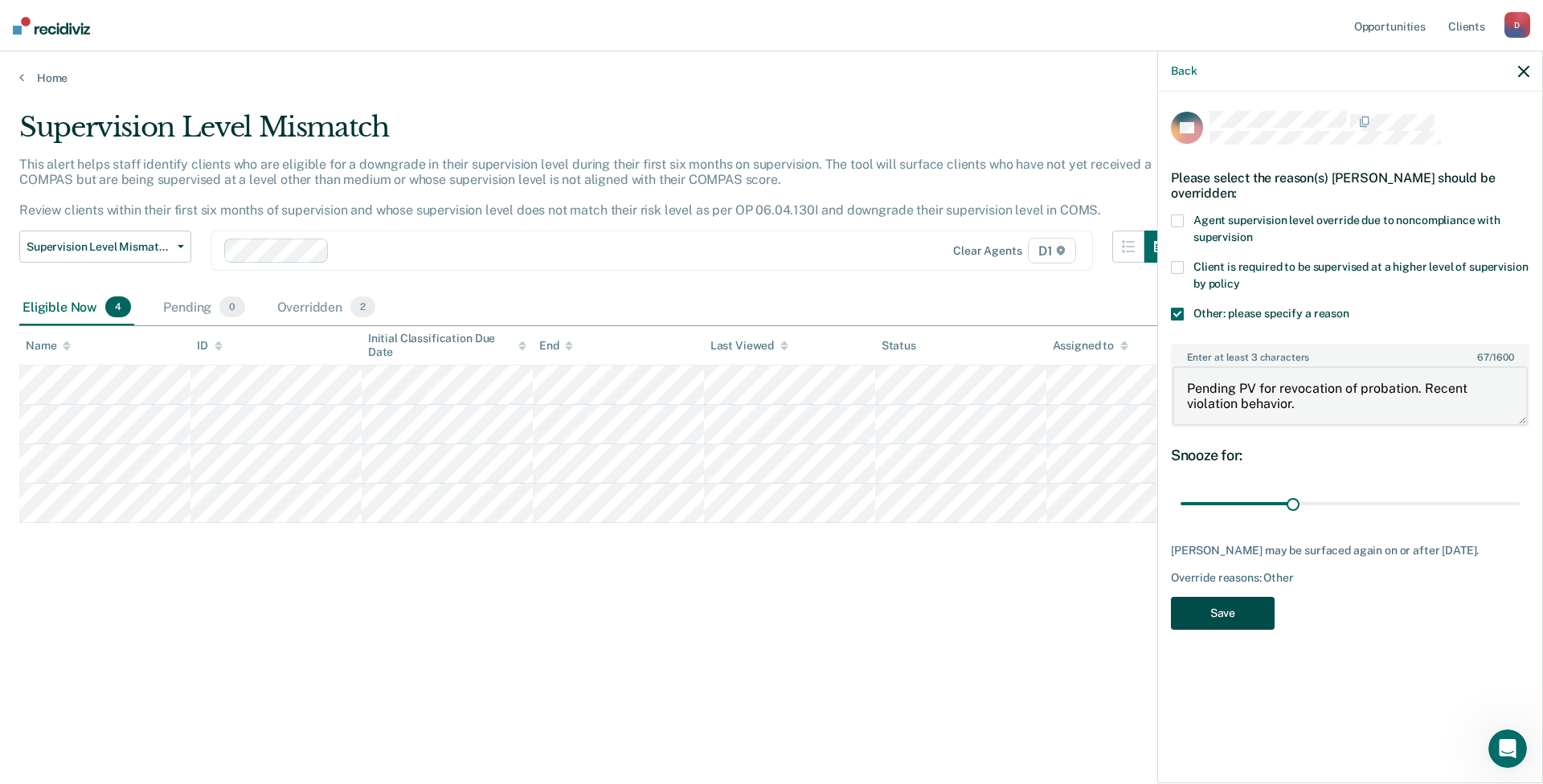 type on "Pending PV for revocation of probation. Recent violation behavior." 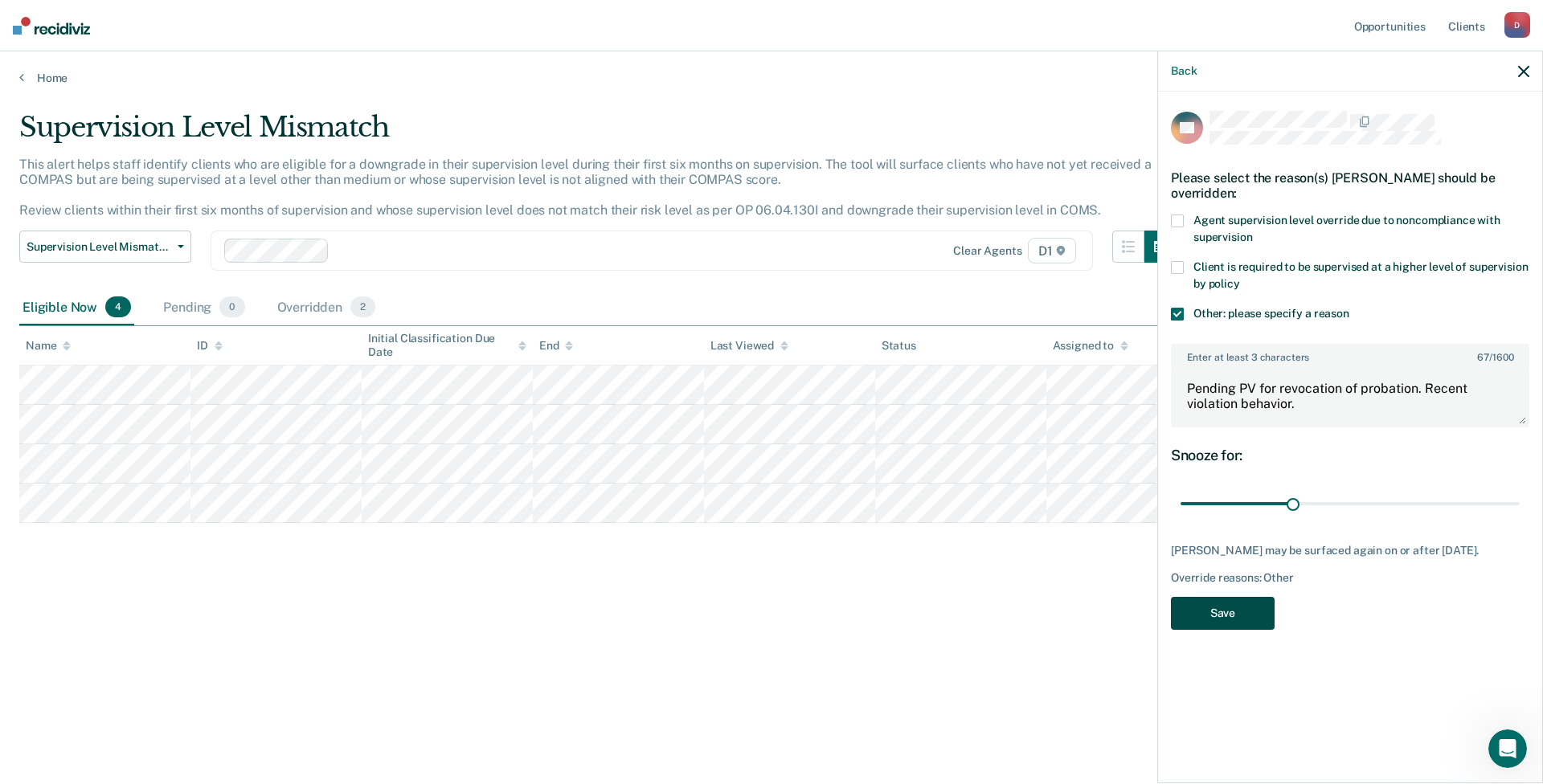 click on "Save" at bounding box center (1222, 613) 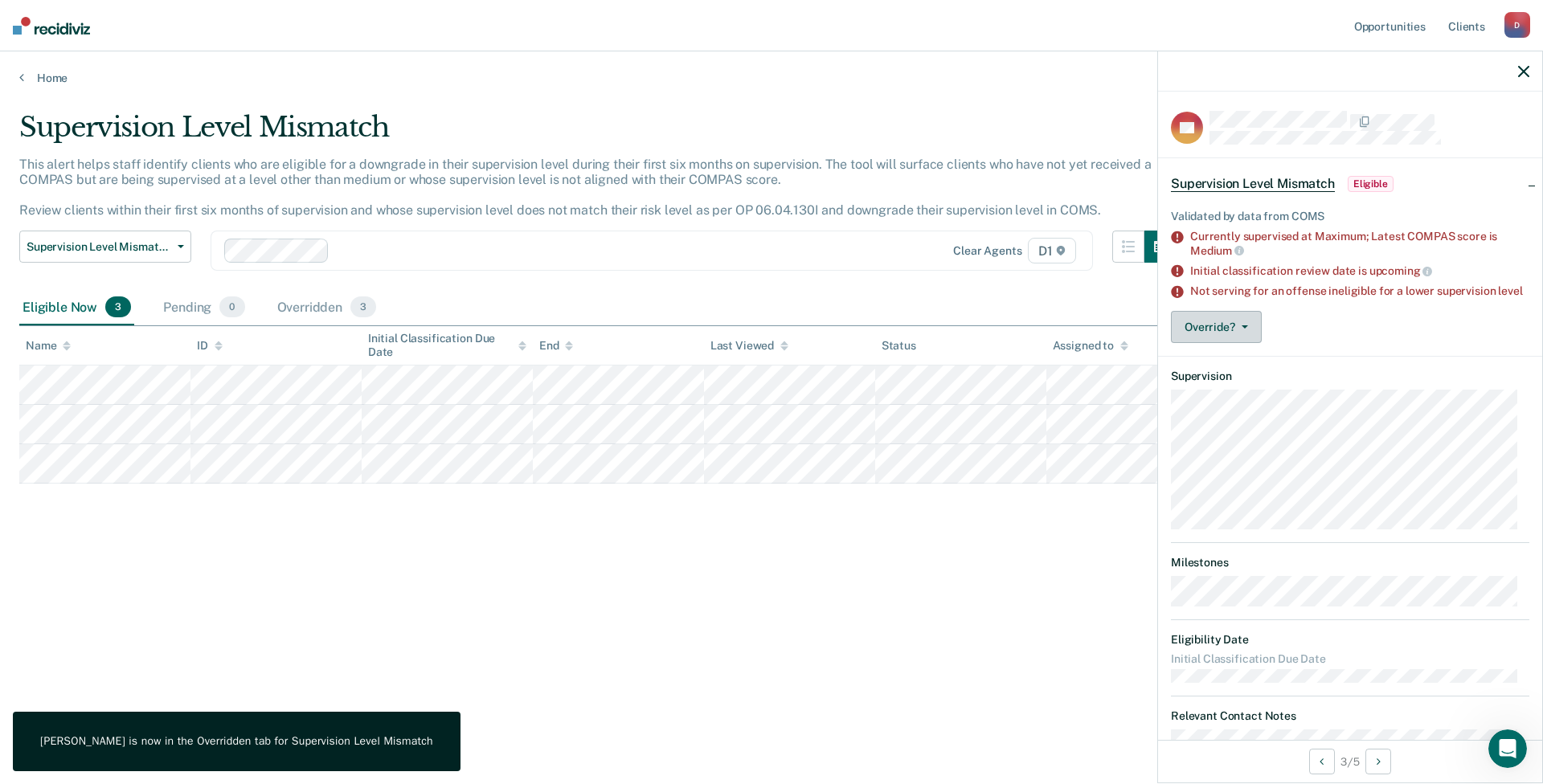 click on "Override?" at bounding box center [1216, 327] 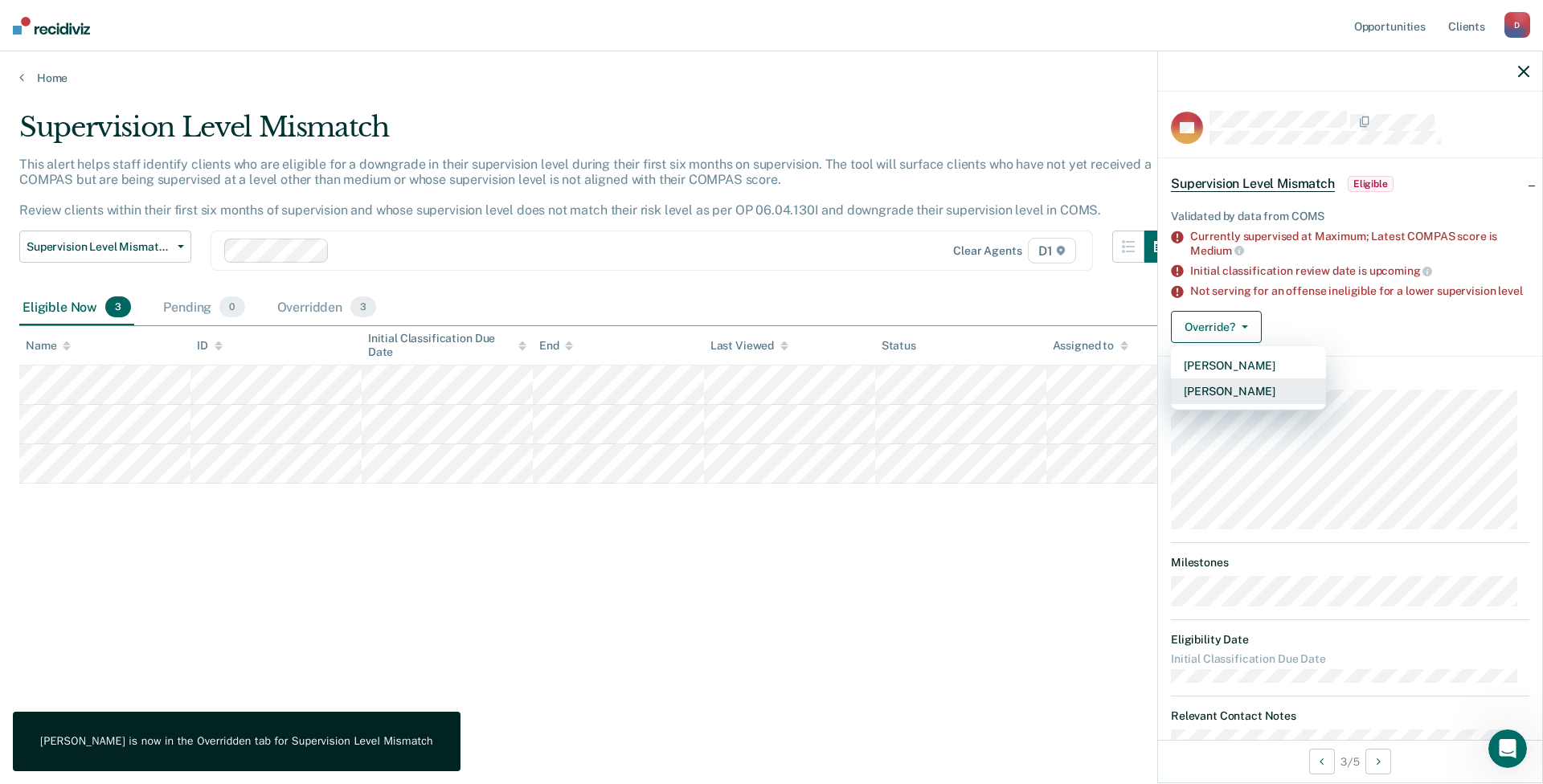 click on "[PERSON_NAME]" at bounding box center (1248, 391) 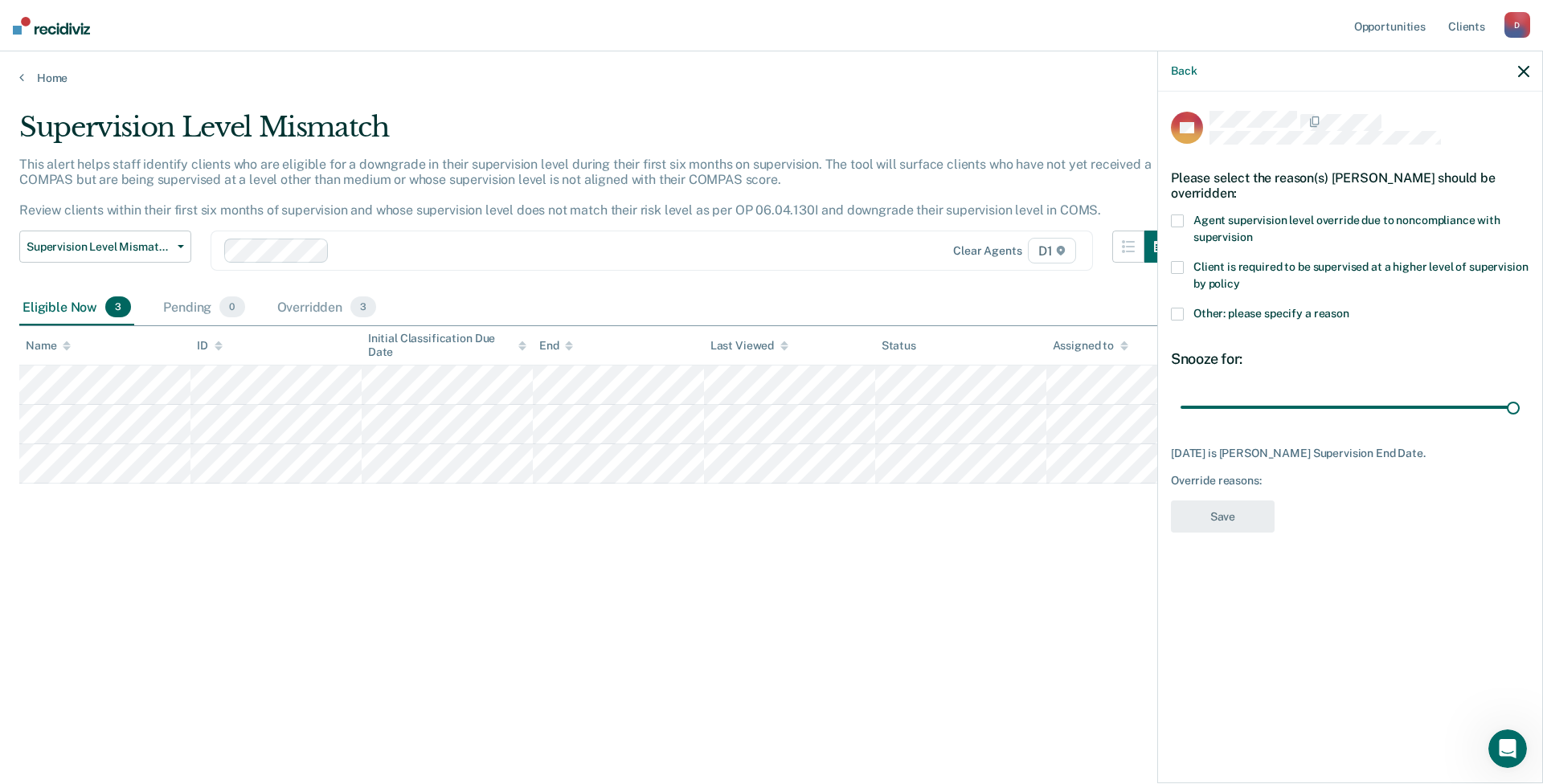 click on "Client is required to be supervised at a higher level of supervision by policy" at bounding box center [1350, 284] 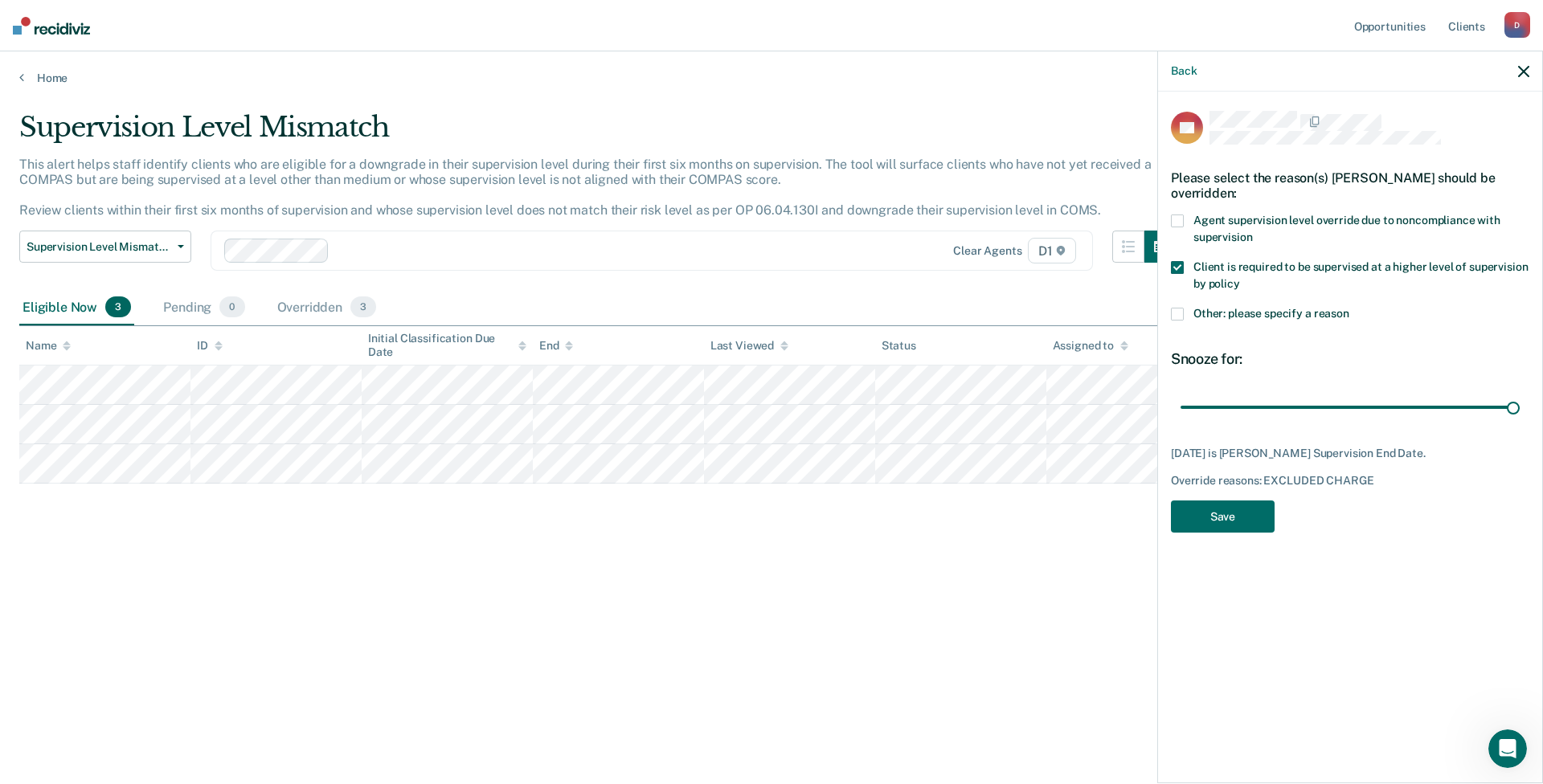 click at bounding box center (1177, 221) 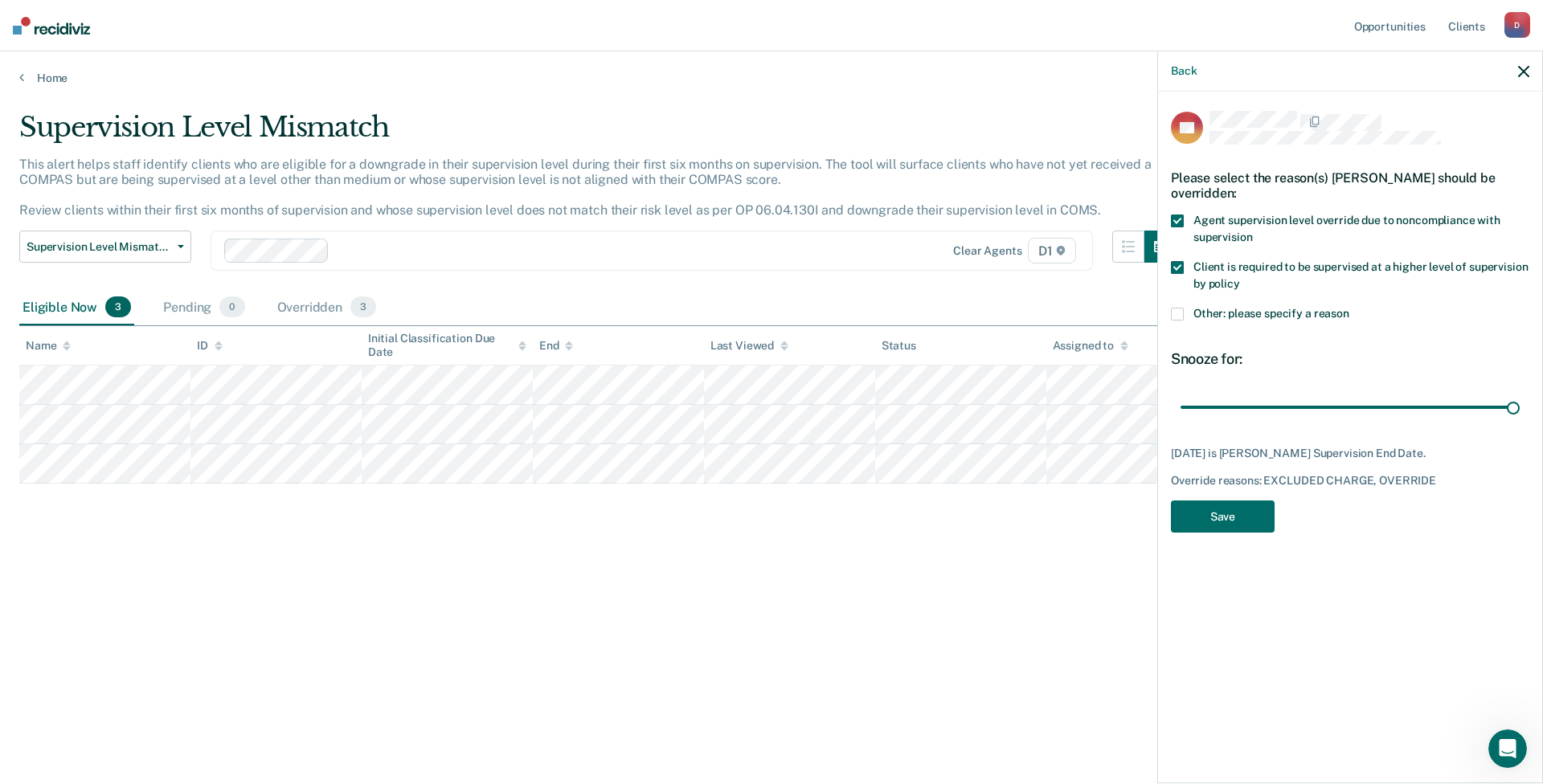 click at bounding box center [1177, 267] 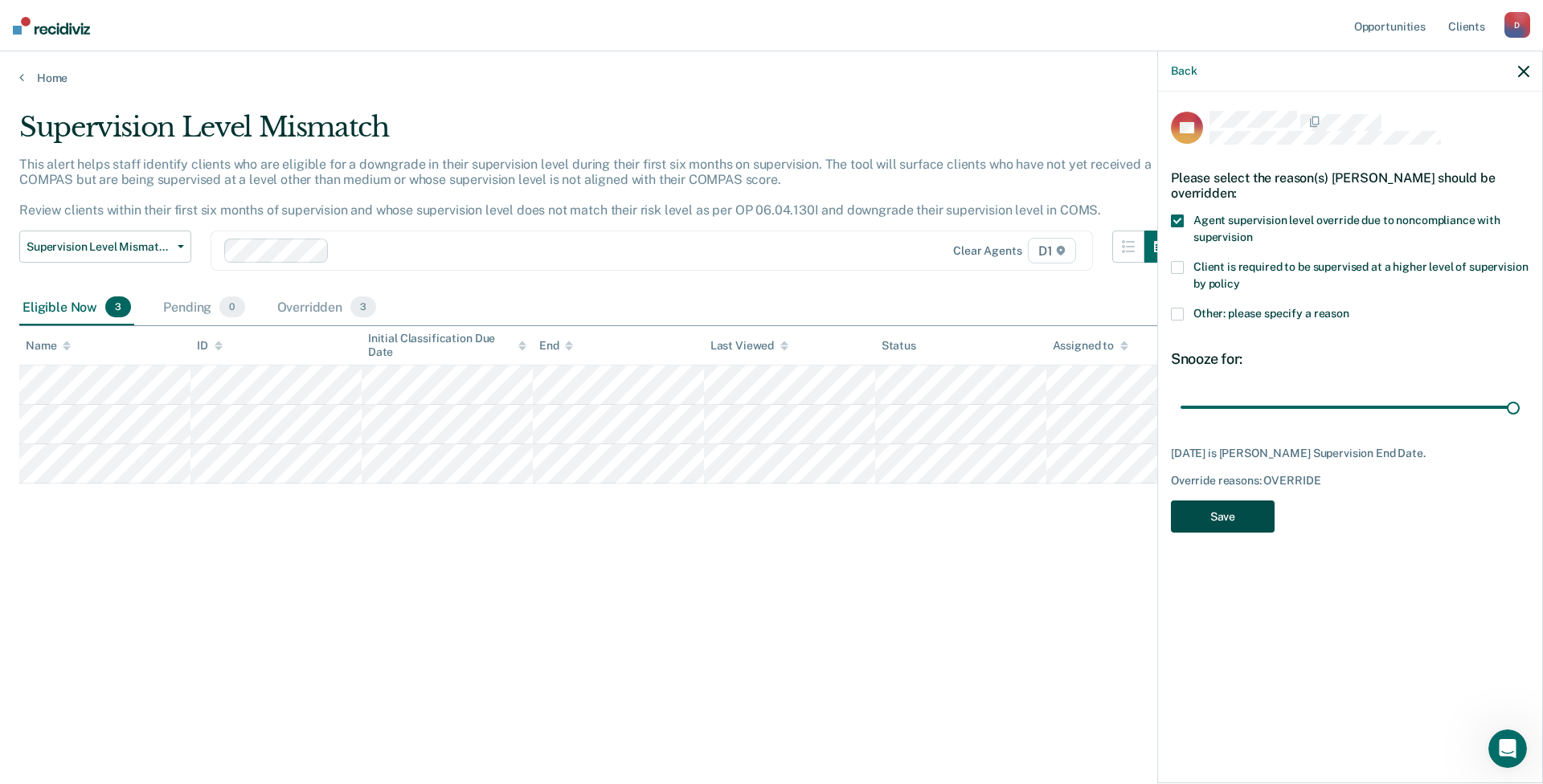 click on "Save" at bounding box center [1222, 517] 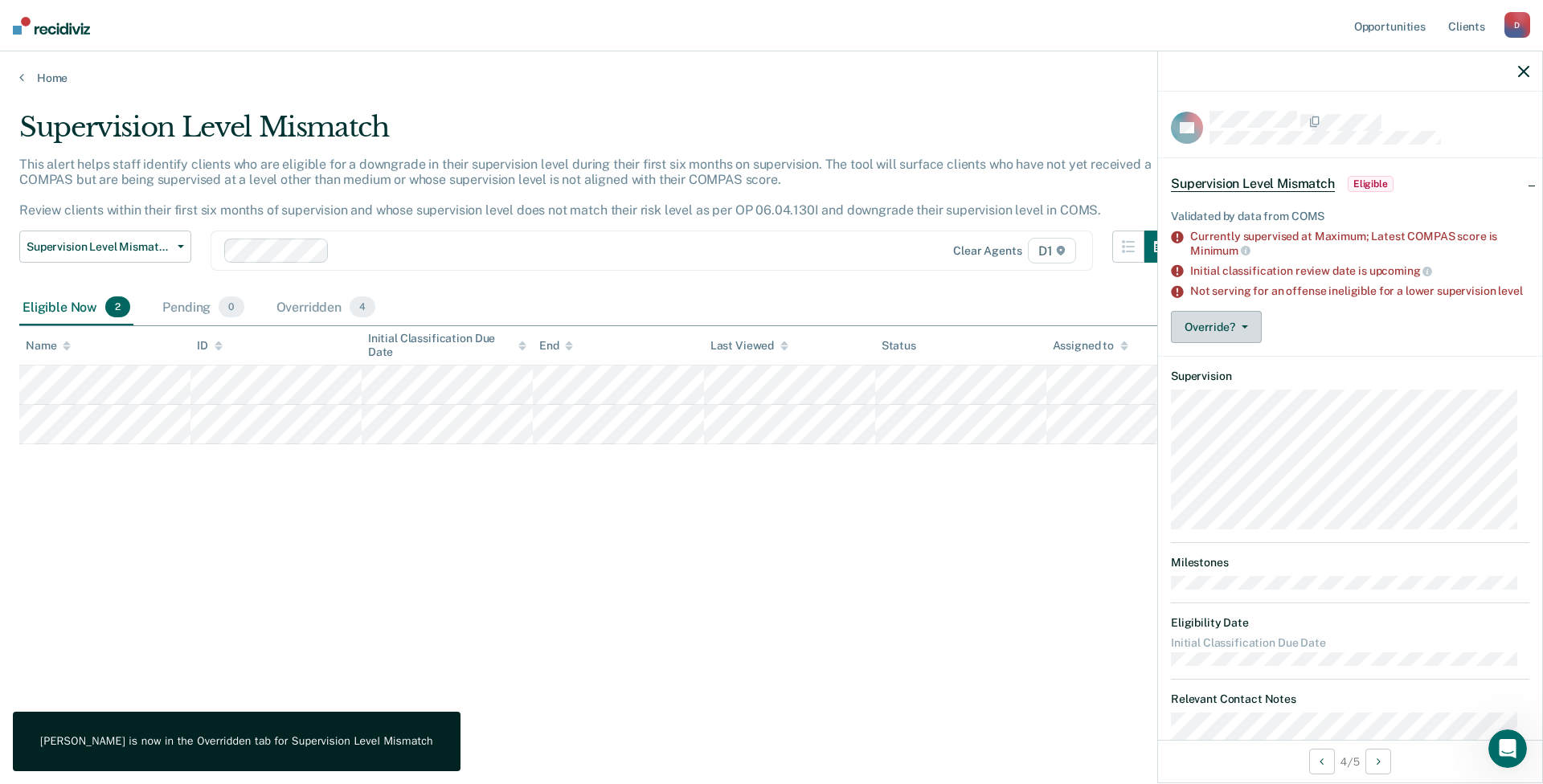 click on "Override?" at bounding box center [1216, 327] 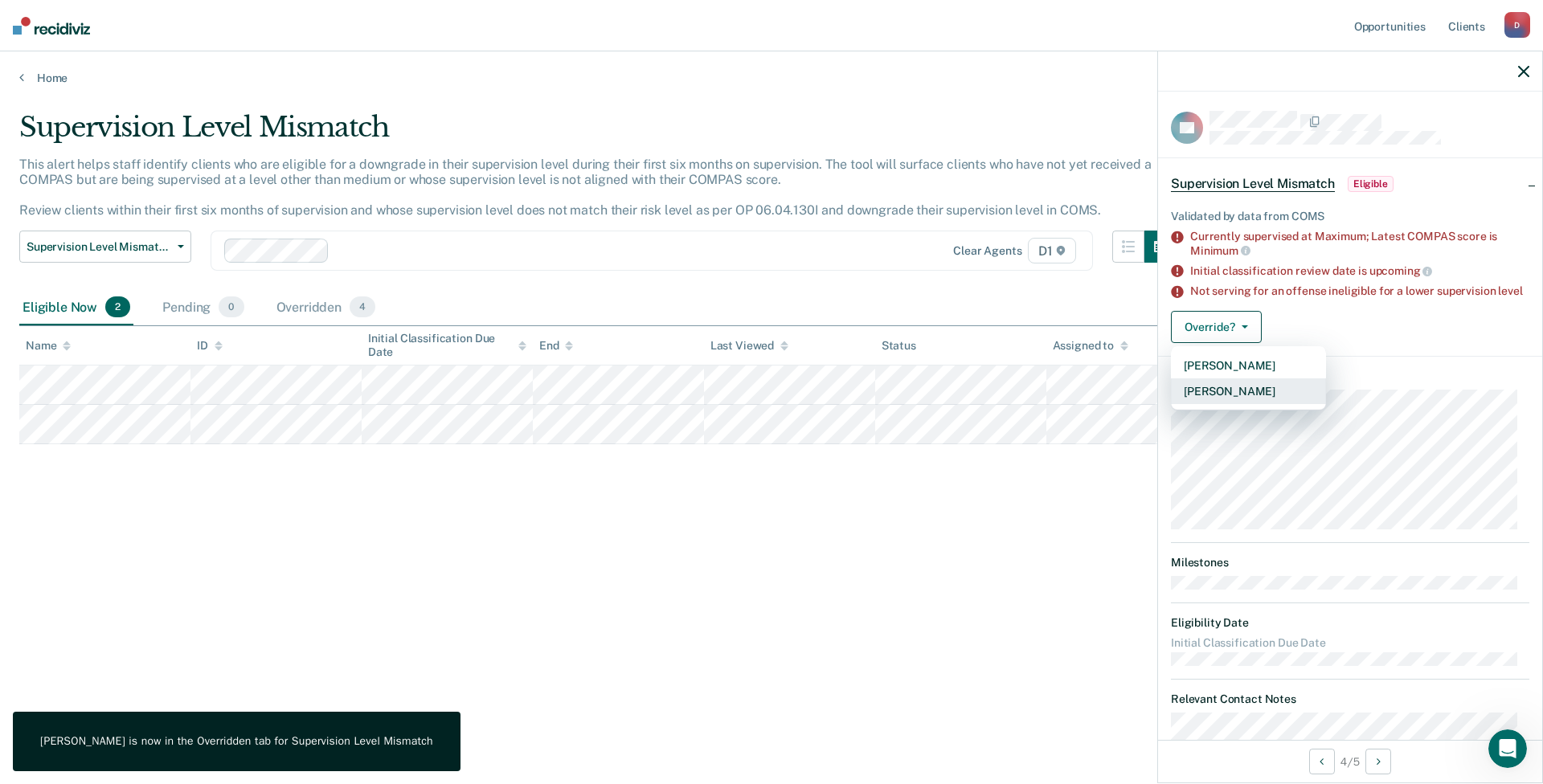click on "[PERSON_NAME]" at bounding box center [1248, 391] 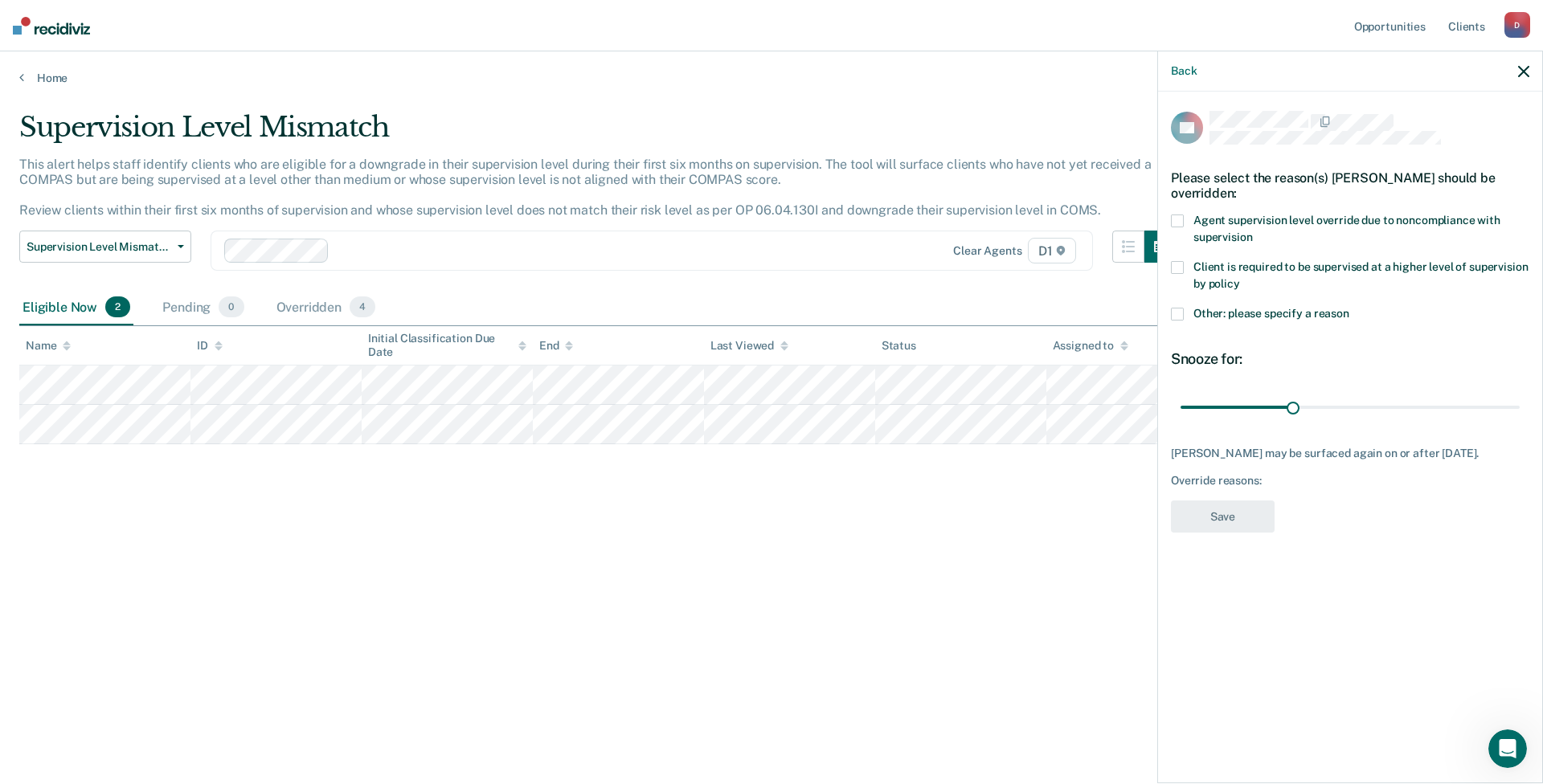 click on "Client is required to be supervised at a higher level of supervision by policy" at bounding box center [1350, 278] 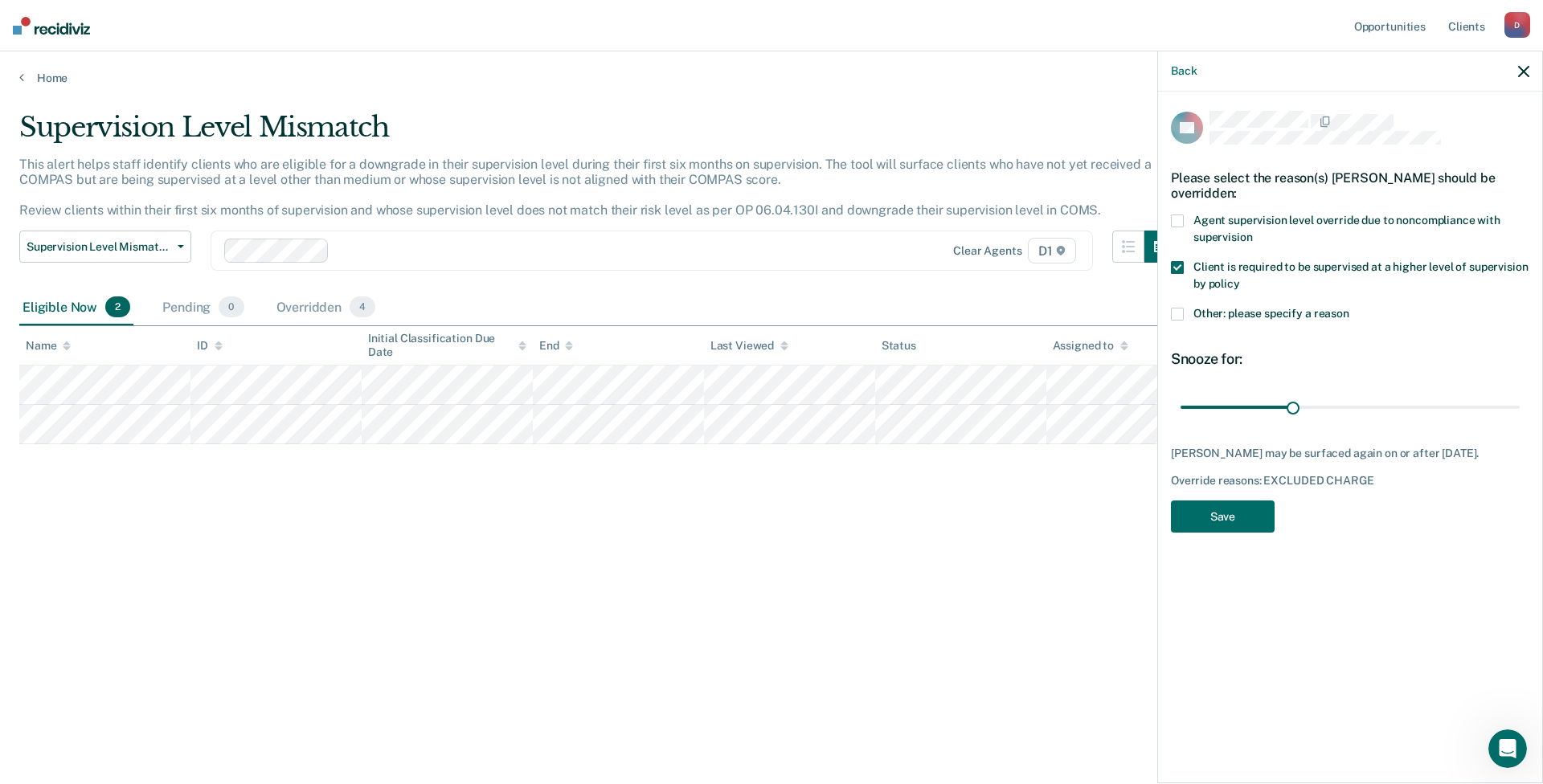 click on "Other: please specify a reason" at bounding box center [1271, 313] 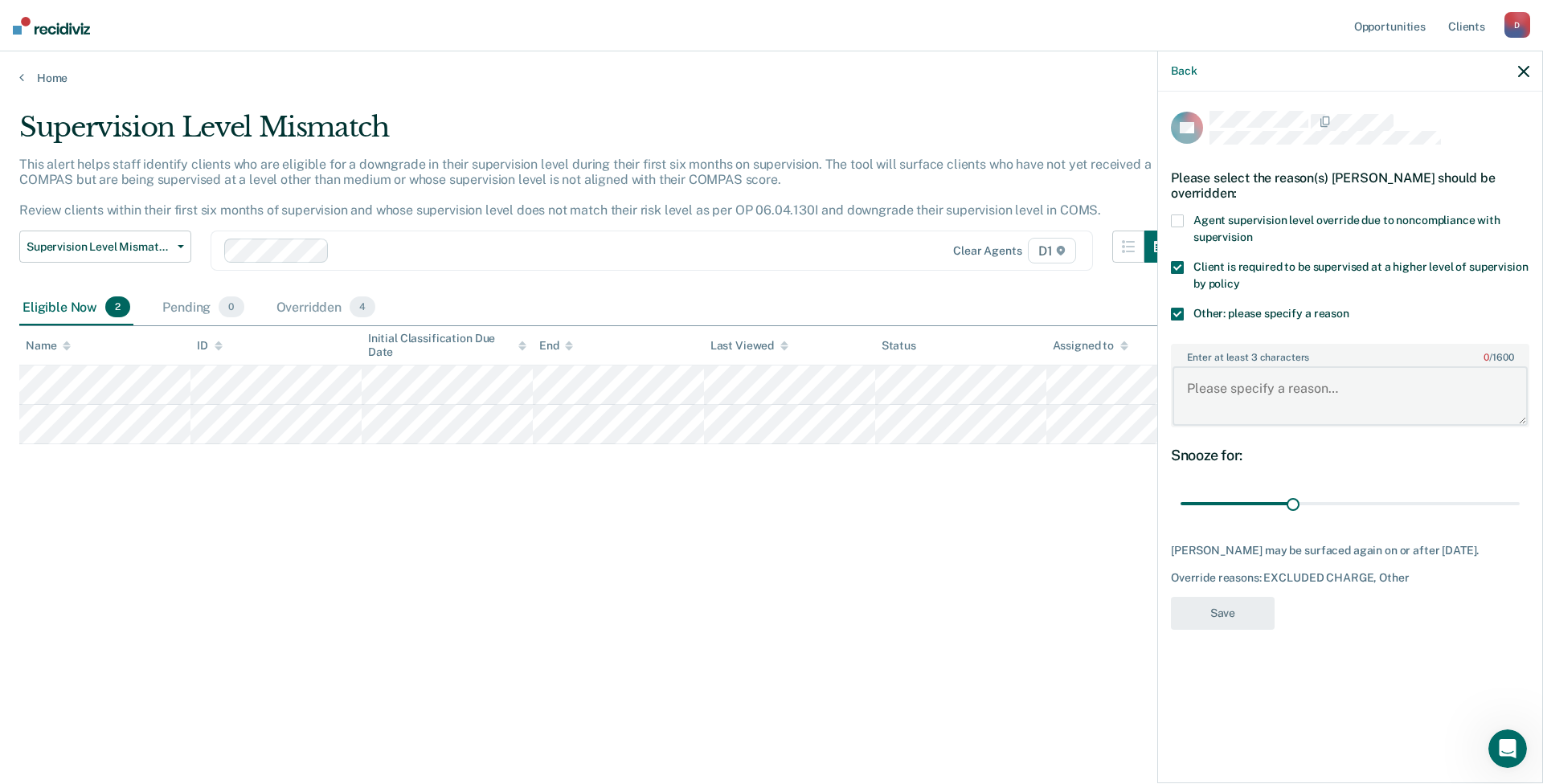 click on "Enter at least 3 characters 0  /  1600" at bounding box center [1350, 396] 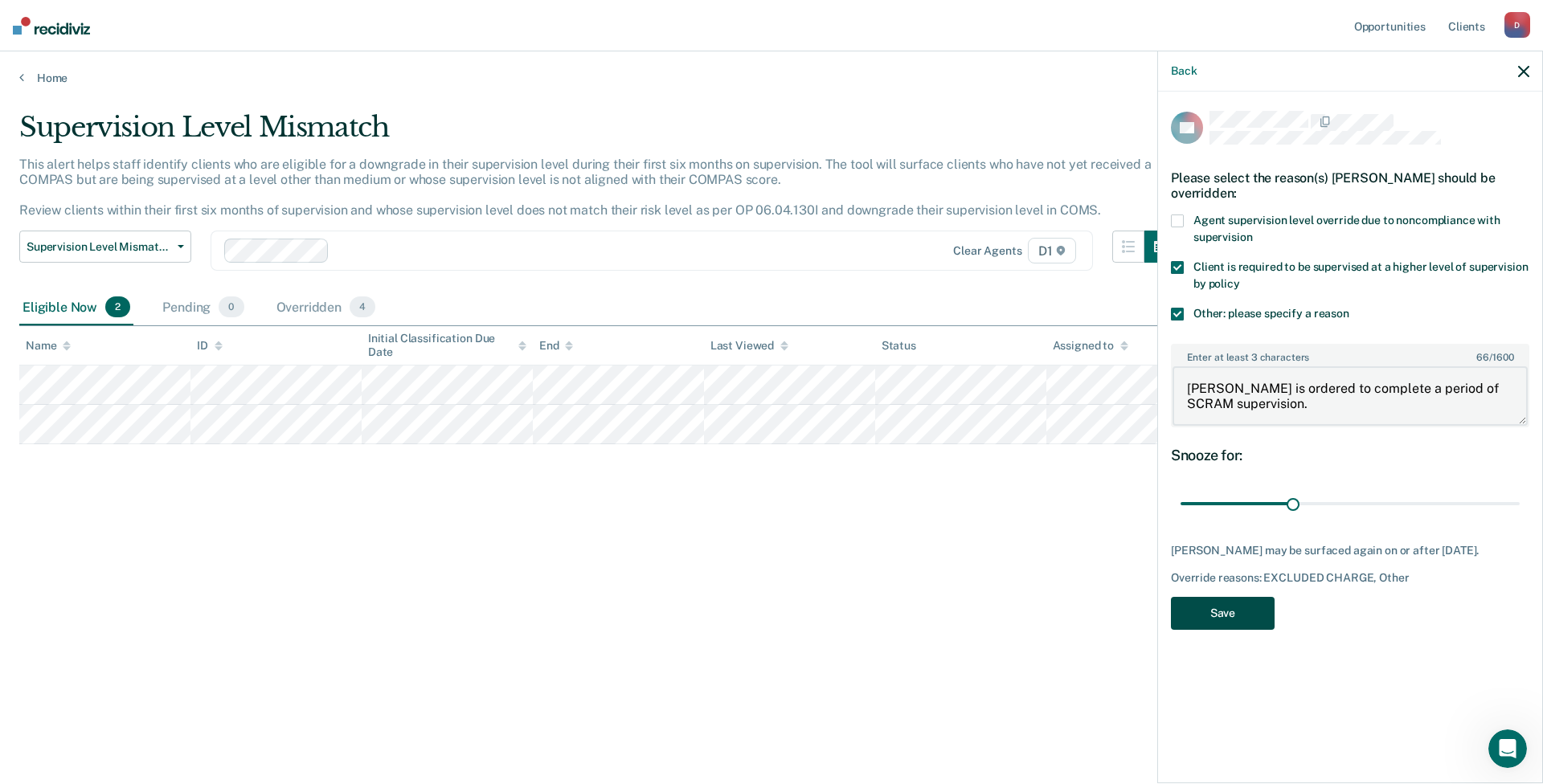 type on "[PERSON_NAME] is ordered to complete a period of SCRAM supervision." 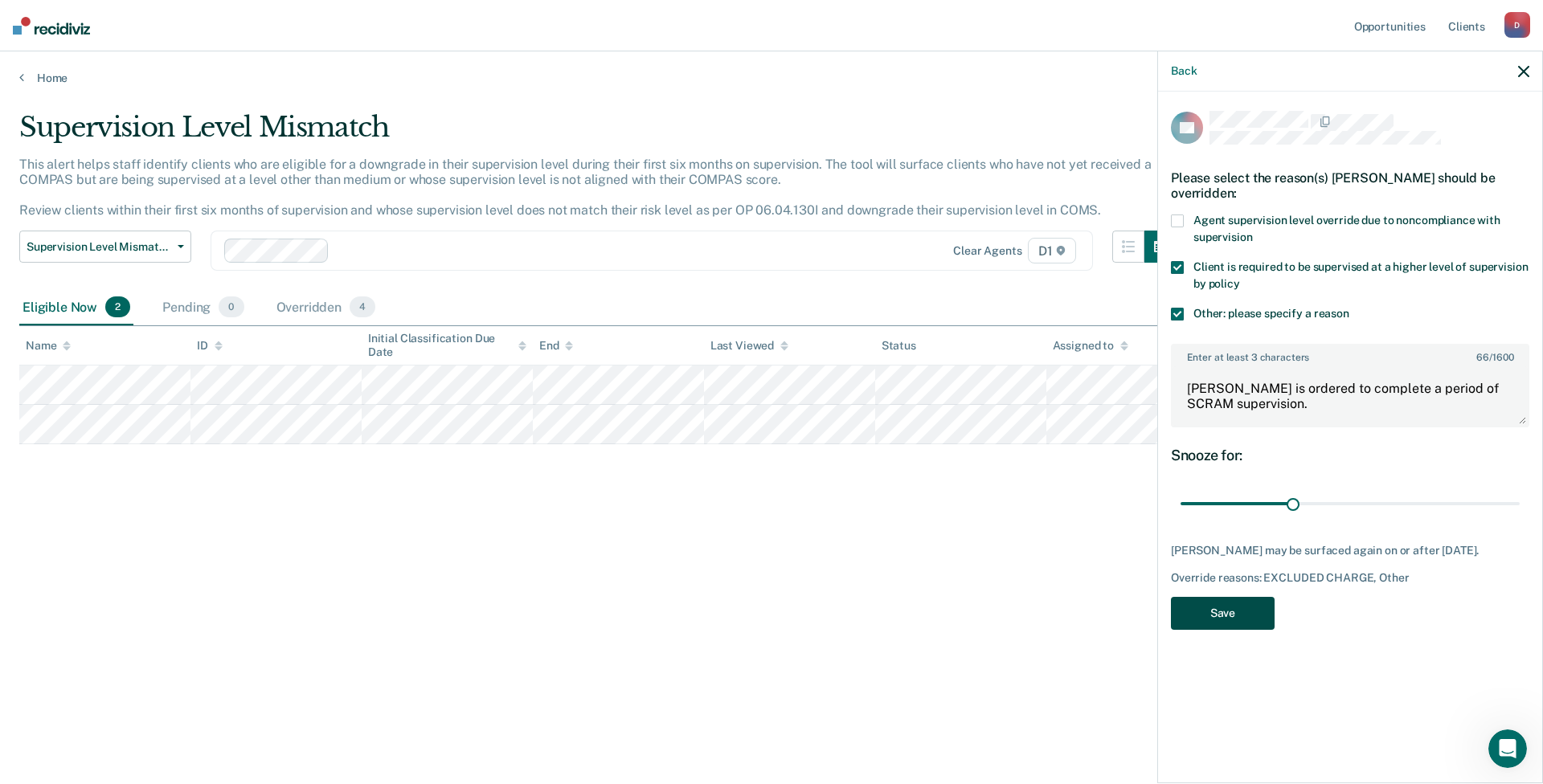 click on "Save" at bounding box center (1222, 613) 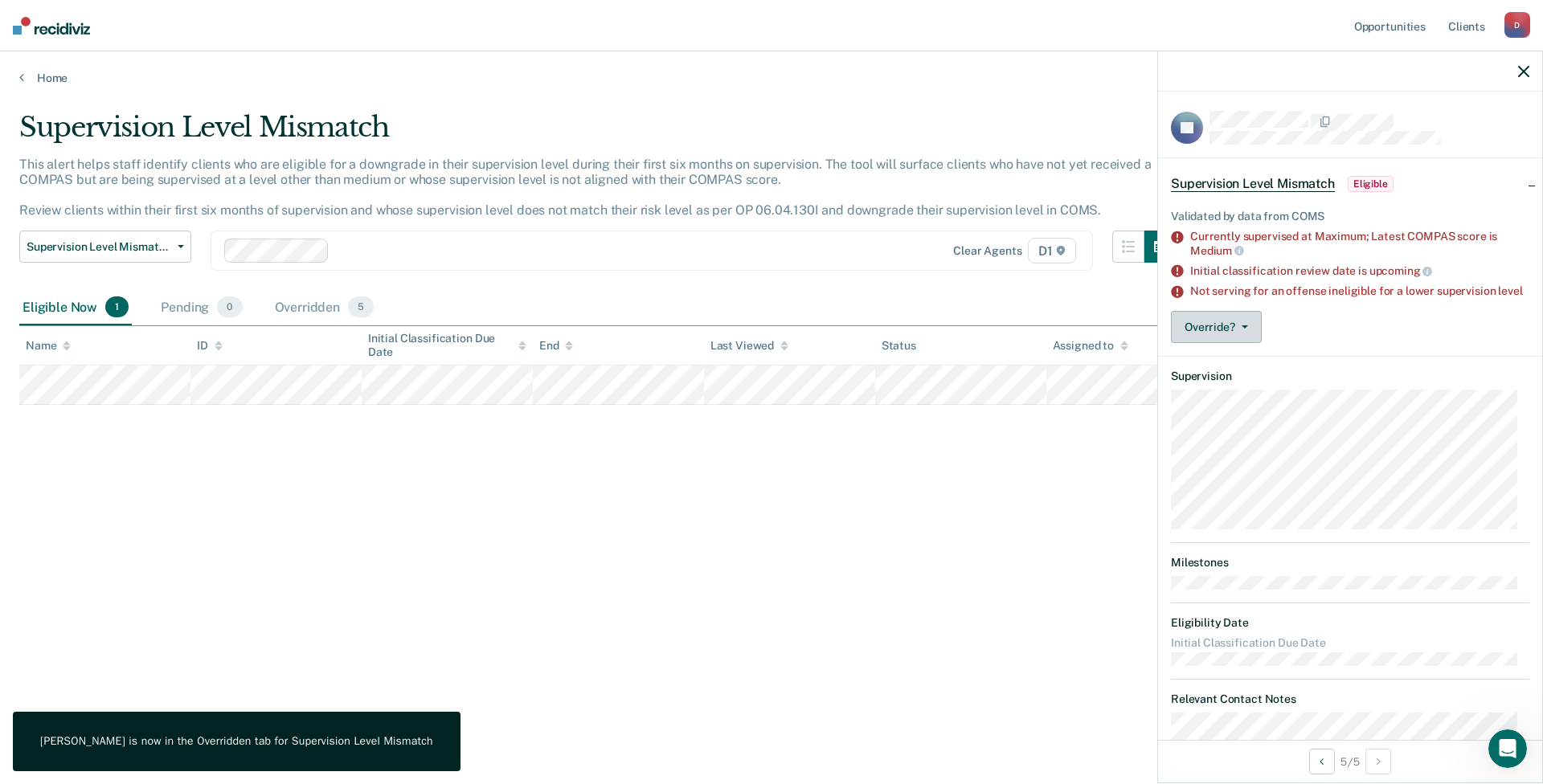 click on "Override?" at bounding box center [1216, 327] 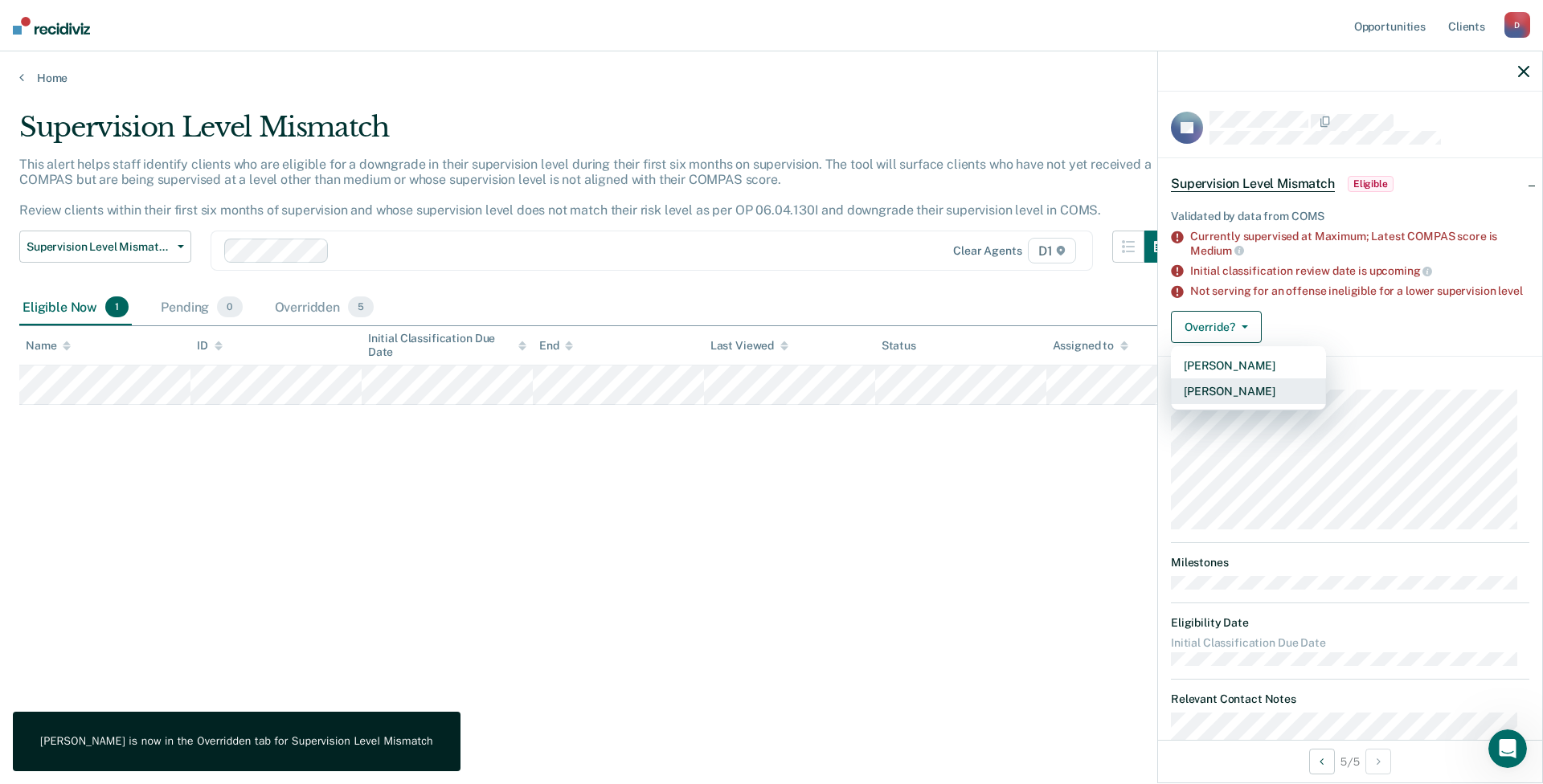 click on "[PERSON_NAME]" at bounding box center [1248, 391] 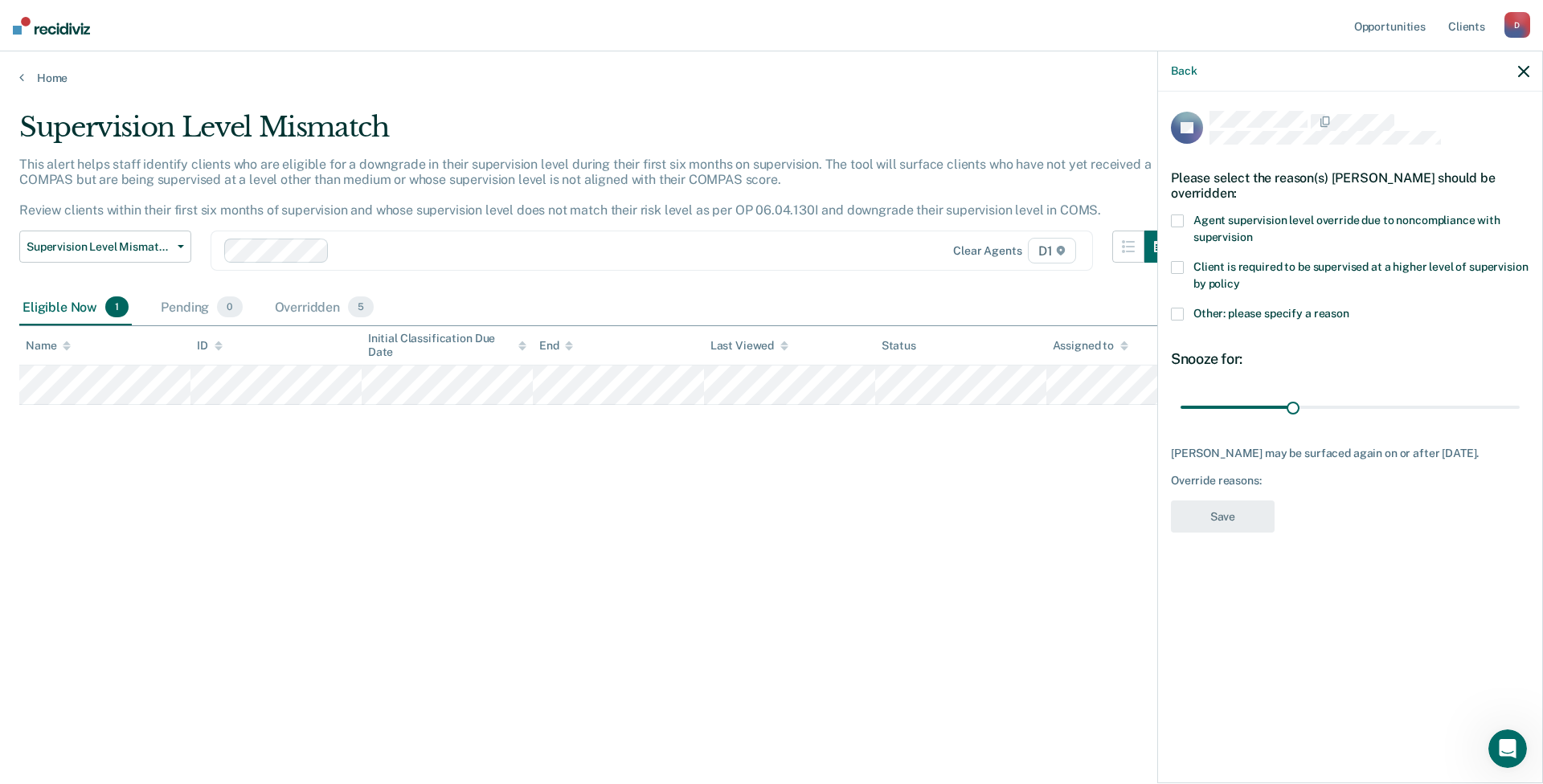 click at bounding box center (1177, 221) 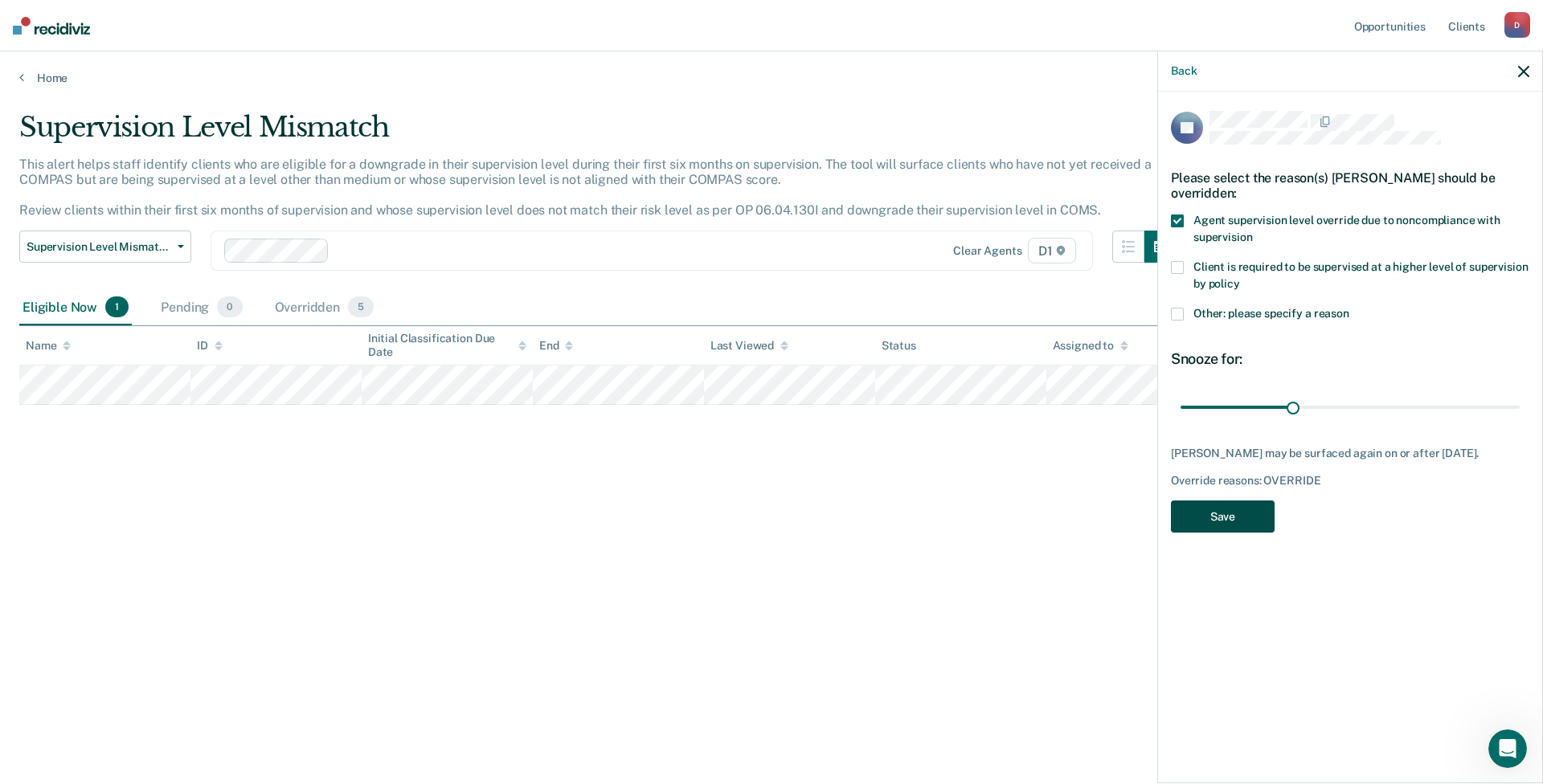 click on "Save" at bounding box center (1222, 517) 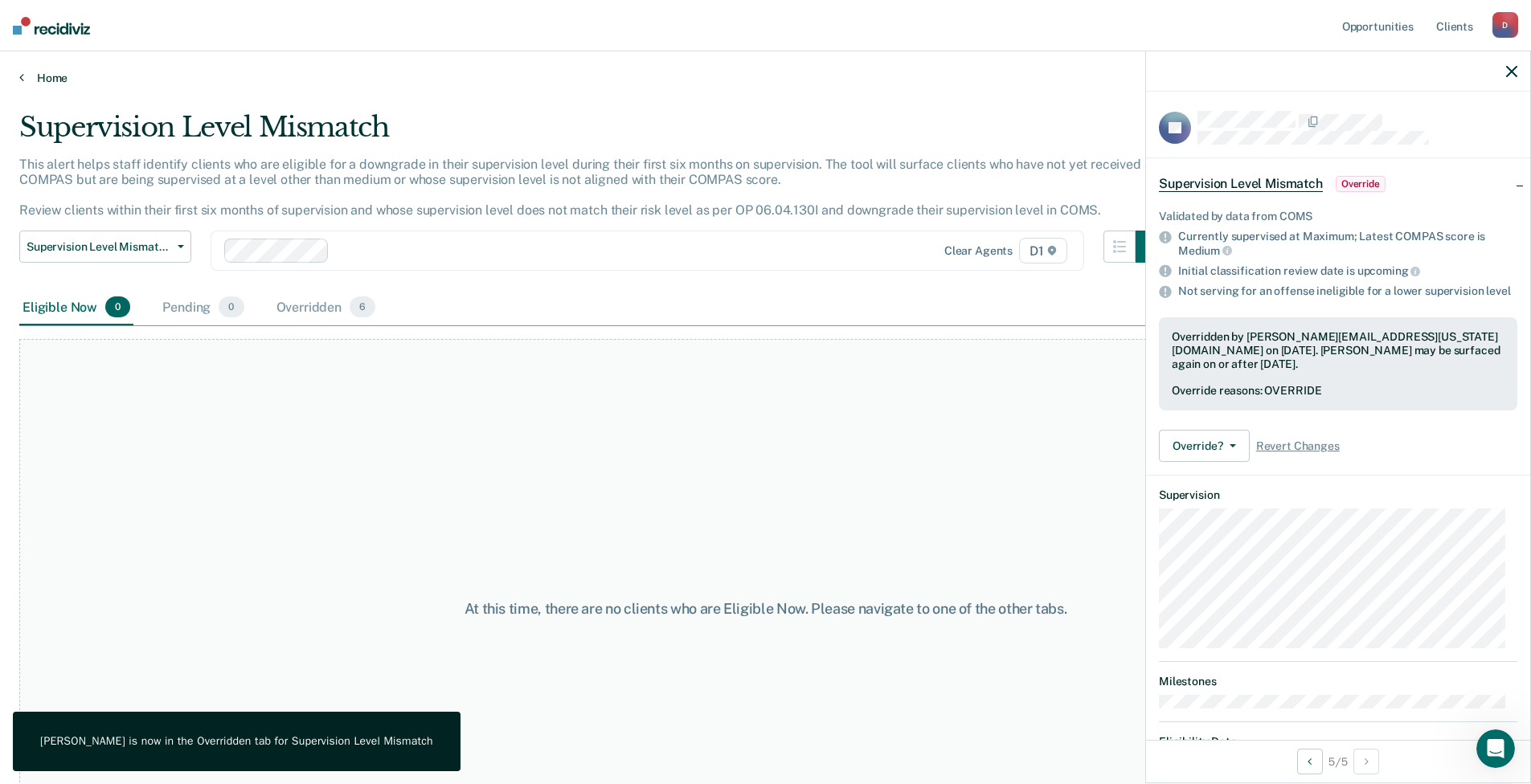 click on "Home" at bounding box center [765, 78] 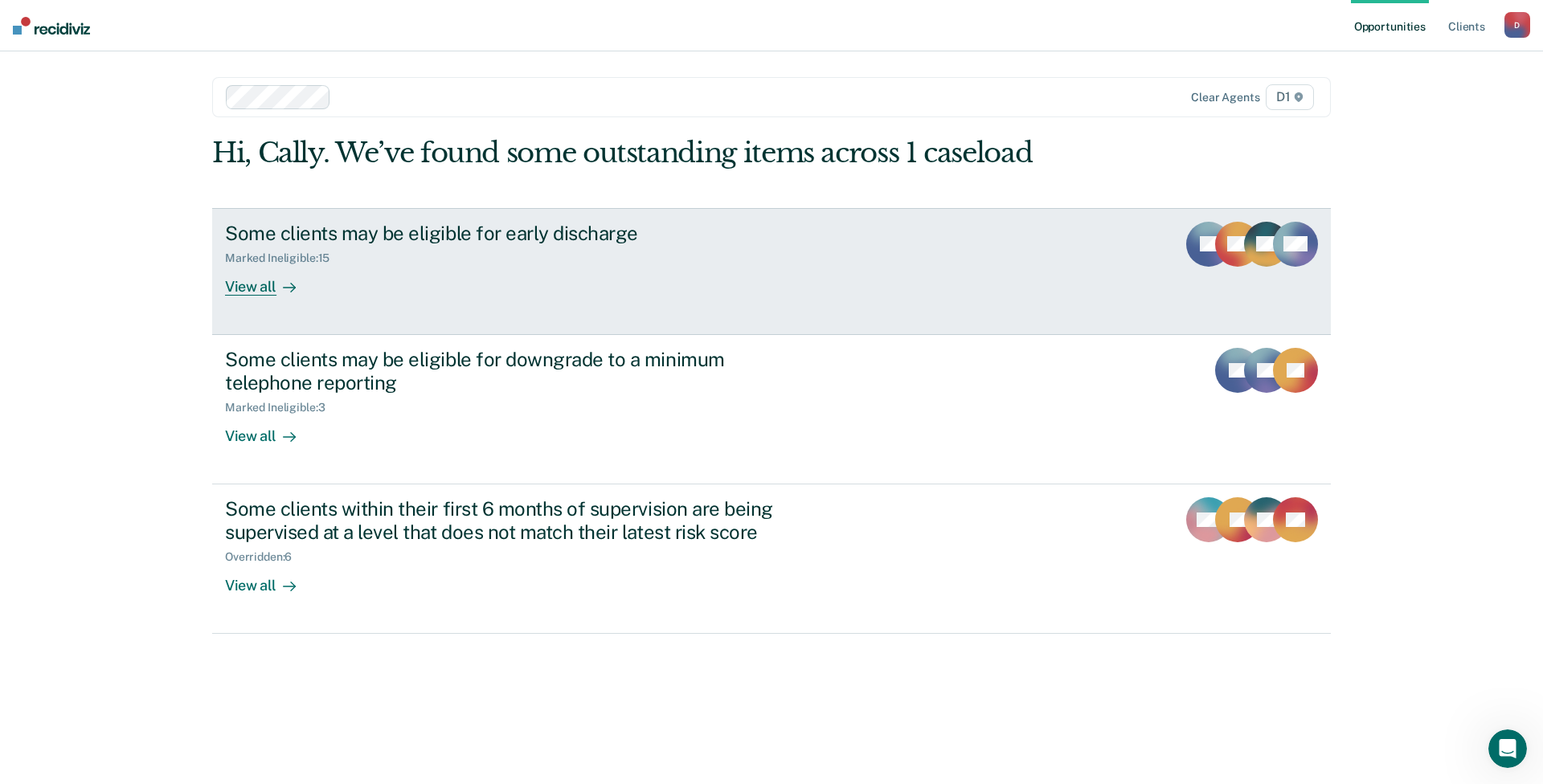 click on "View all" at bounding box center [270, 280] 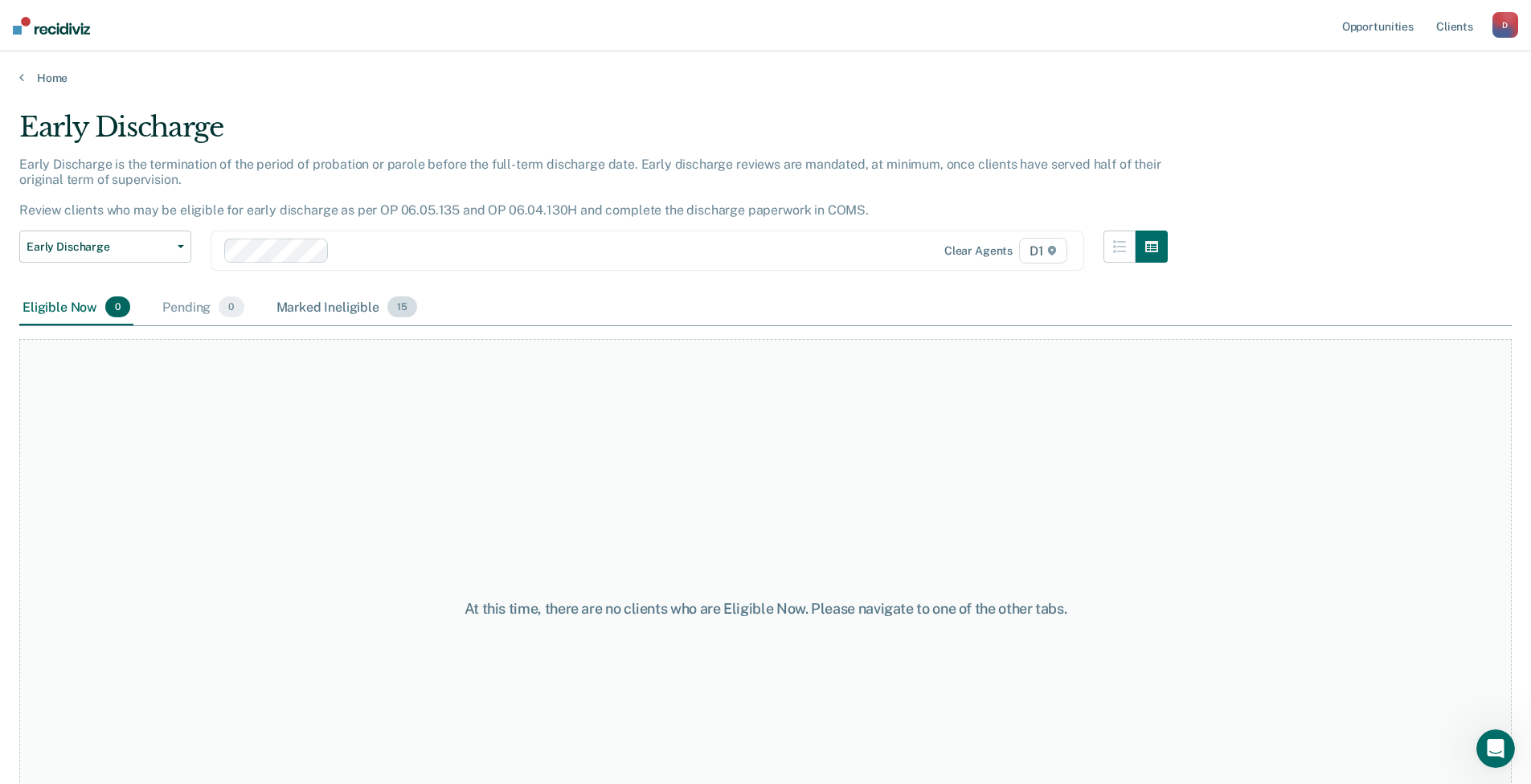 click on "Marked Ineligible 15" at bounding box center (346, 308) 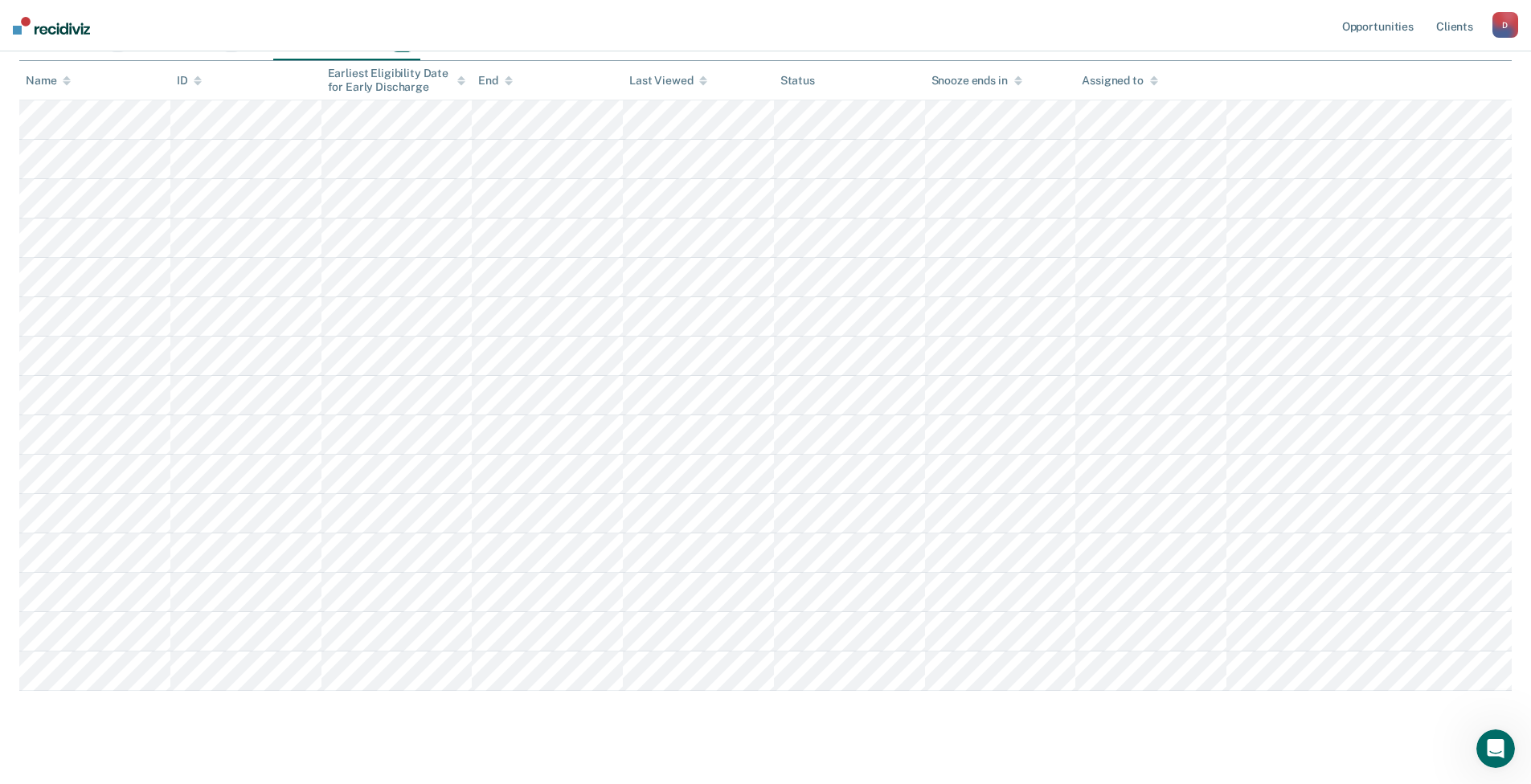 scroll, scrollTop: 288, scrollLeft: 0, axis: vertical 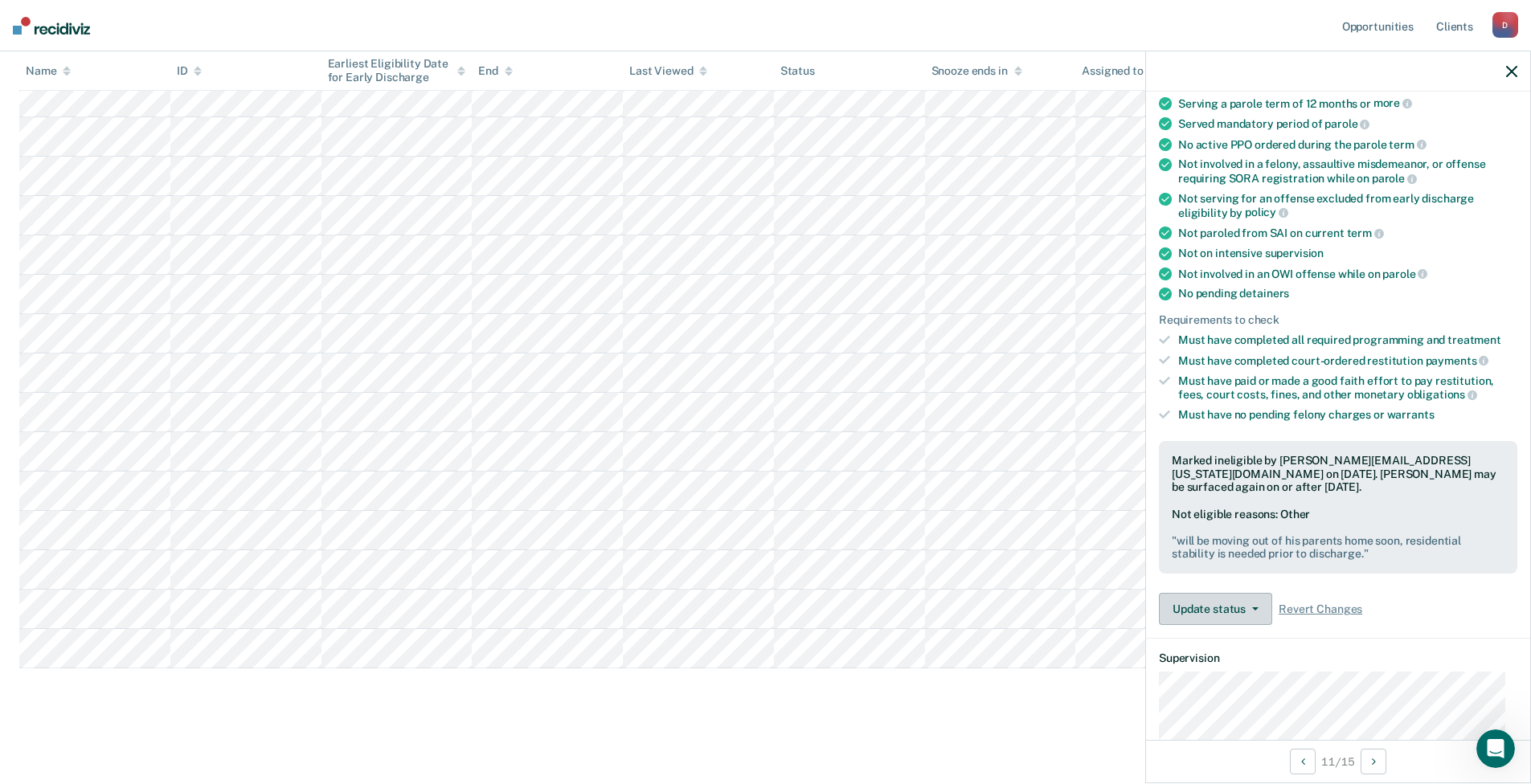 click on "Update status" at bounding box center (1215, 609) 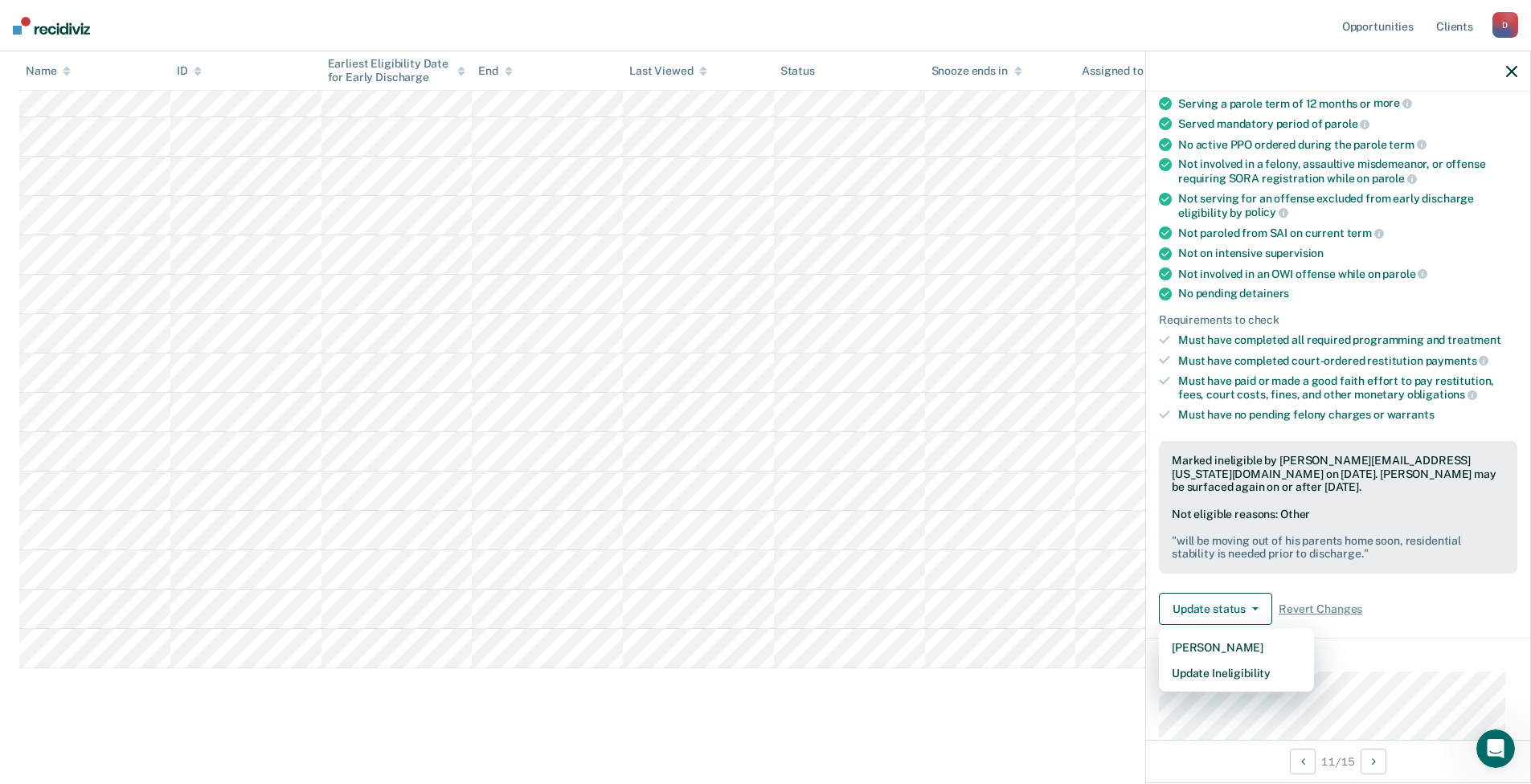 click on "Early Discharge   Early Discharge is the termination of the period of probation or parole before the full-term discharge date. Early discharge reviews are mandated, at minimum, once clients have served half of their original term of supervision. Review clients who may be eligible for early discharge as per OP 06.05.135 and OP 06.04.130H and complete the discharge paperwork in COMS. Early Discharge Classification Review Early Discharge Minimum Telephone Reporting Overdue for Discharge Supervision Level Mismatch Clear   agents D1   Eligible Now 0 Pending 0 Marked Ineligible 15
To pick up a draggable item, press the space bar.
While dragging, use the arrow keys to move the item.
Press space again to drop the item in its new position, or press escape to cancel.
Name ID Earliest Eligibility Date for Early Discharge End Last Viewed Status Snooze ends in Assigned to" at bounding box center [765, 288] 